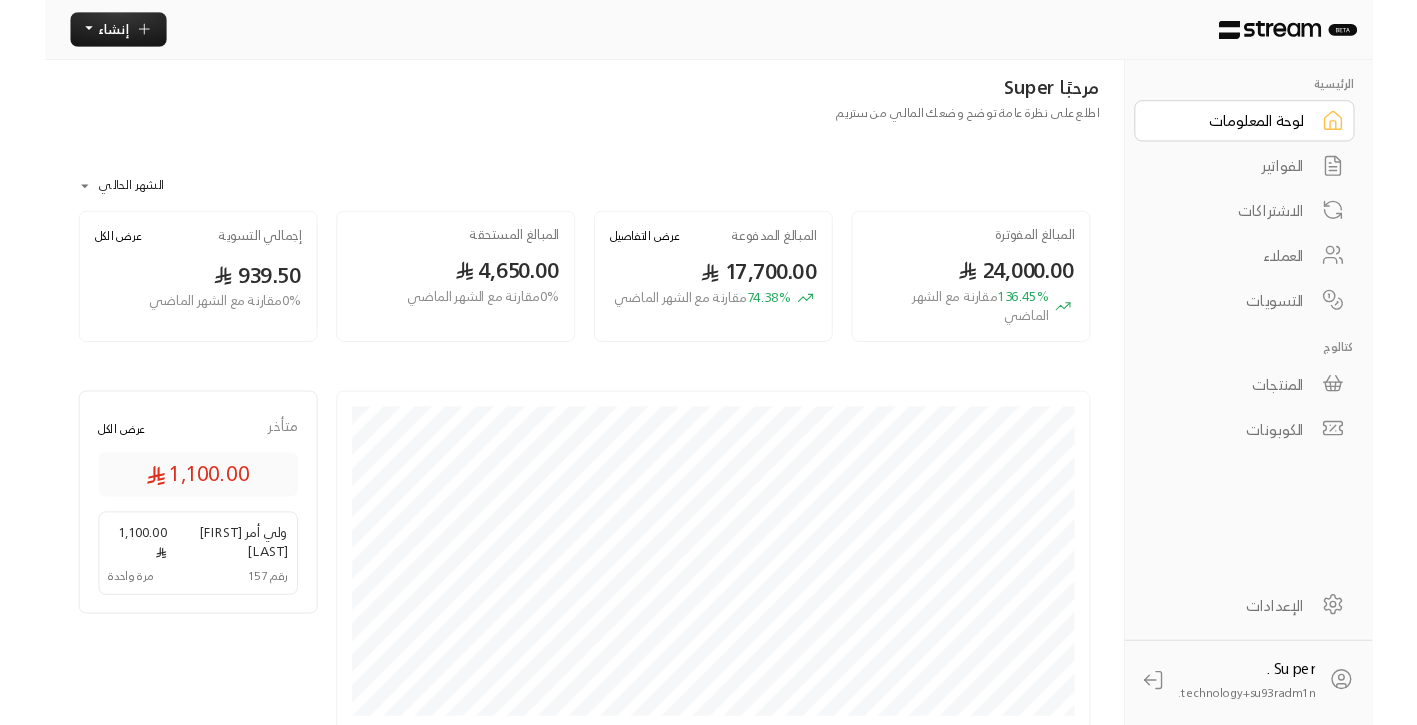 scroll, scrollTop: 0, scrollLeft: 0, axis: both 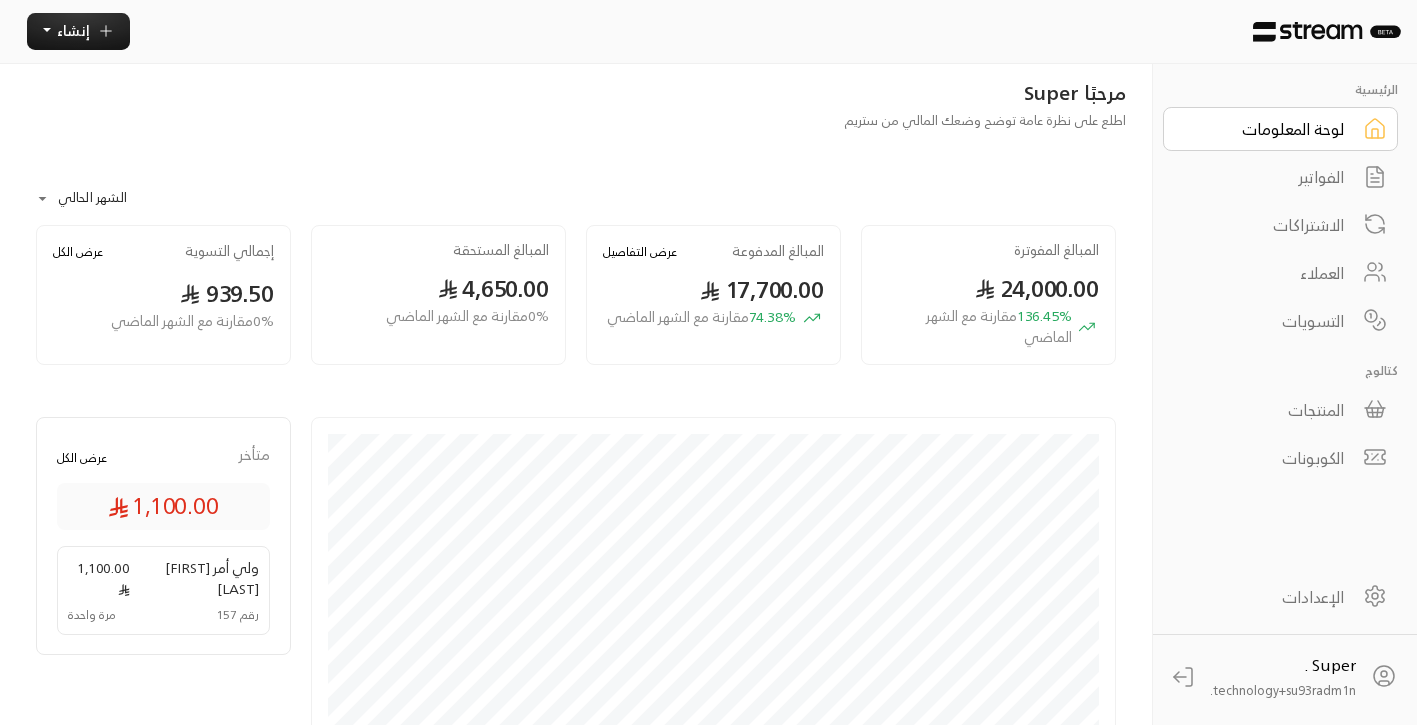 click on "الرئيسية" at bounding box center [1280, 89] 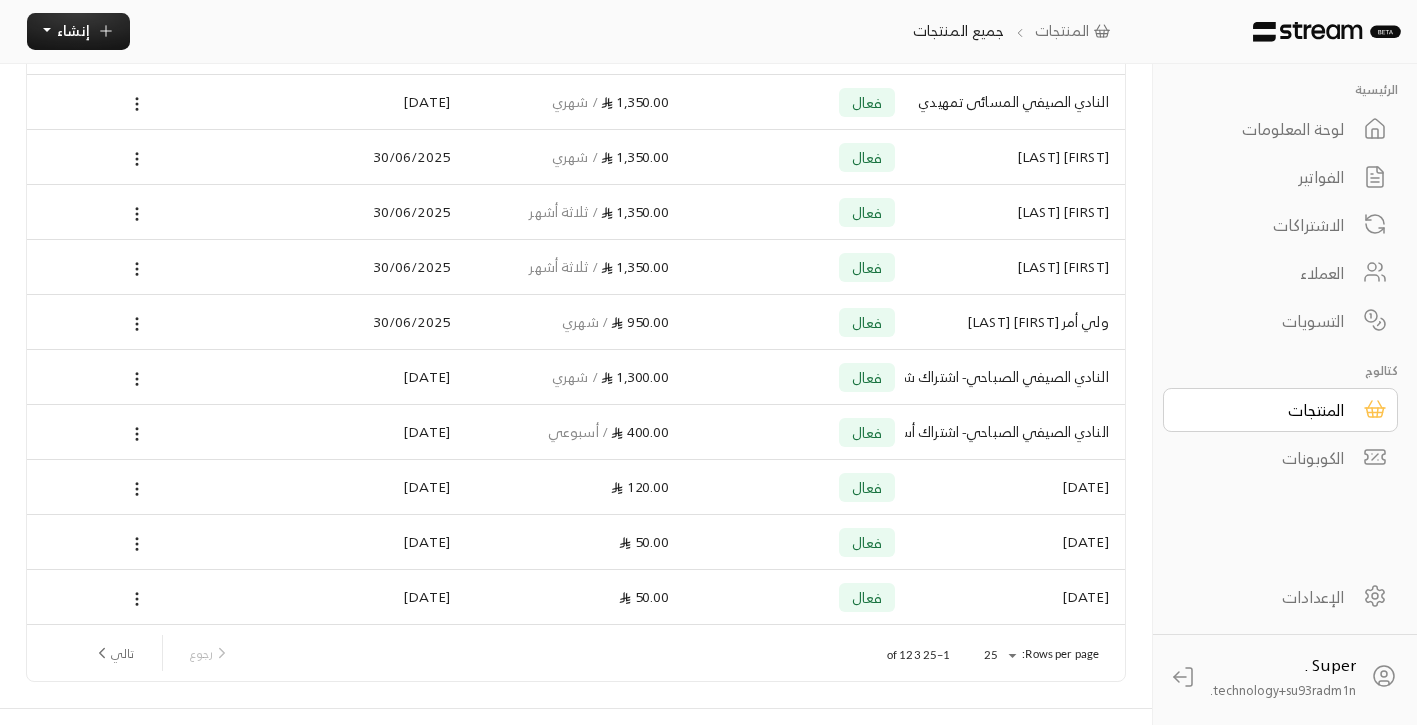 scroll, scrollTop: 1039, scrollLeft: 0, axis: vertical 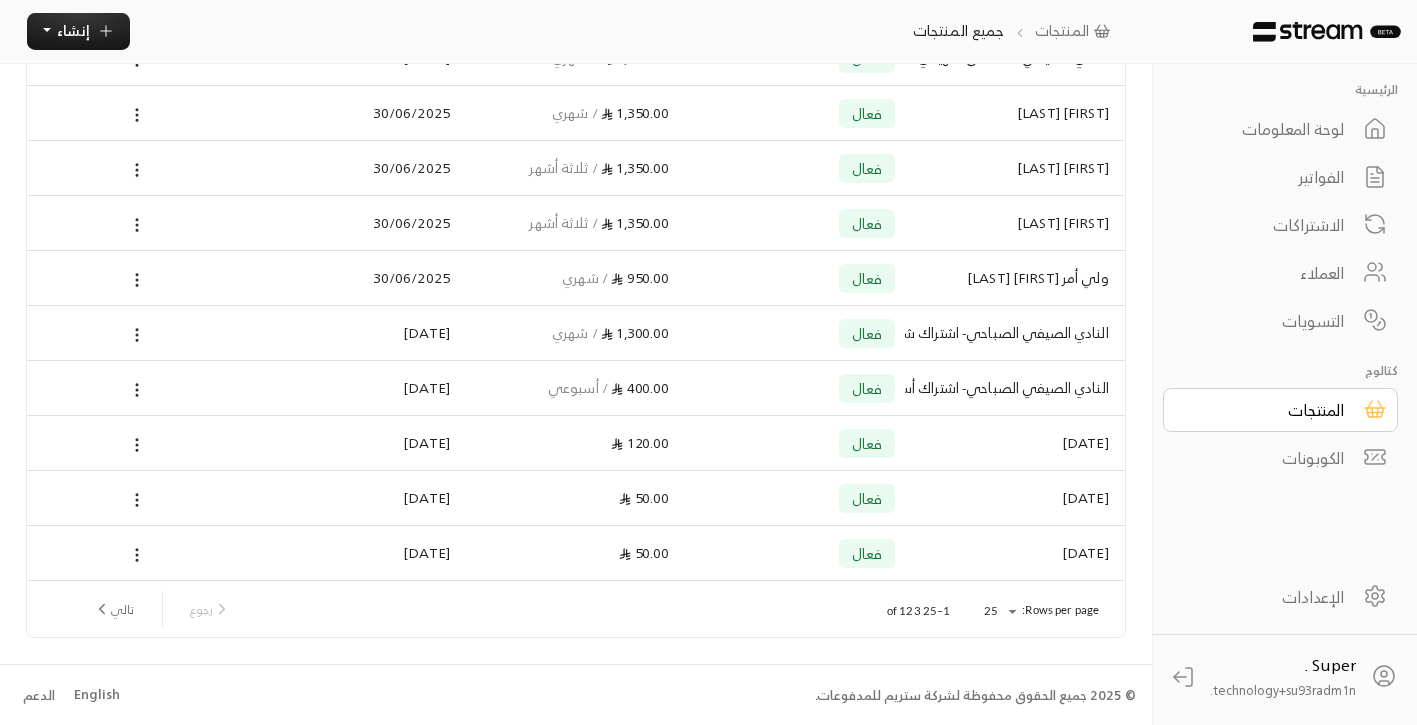 drag, startPoint x: 1422, startPoint y: 129, endPoint x: 1417, endPoint y: 643, distance: 514.0243 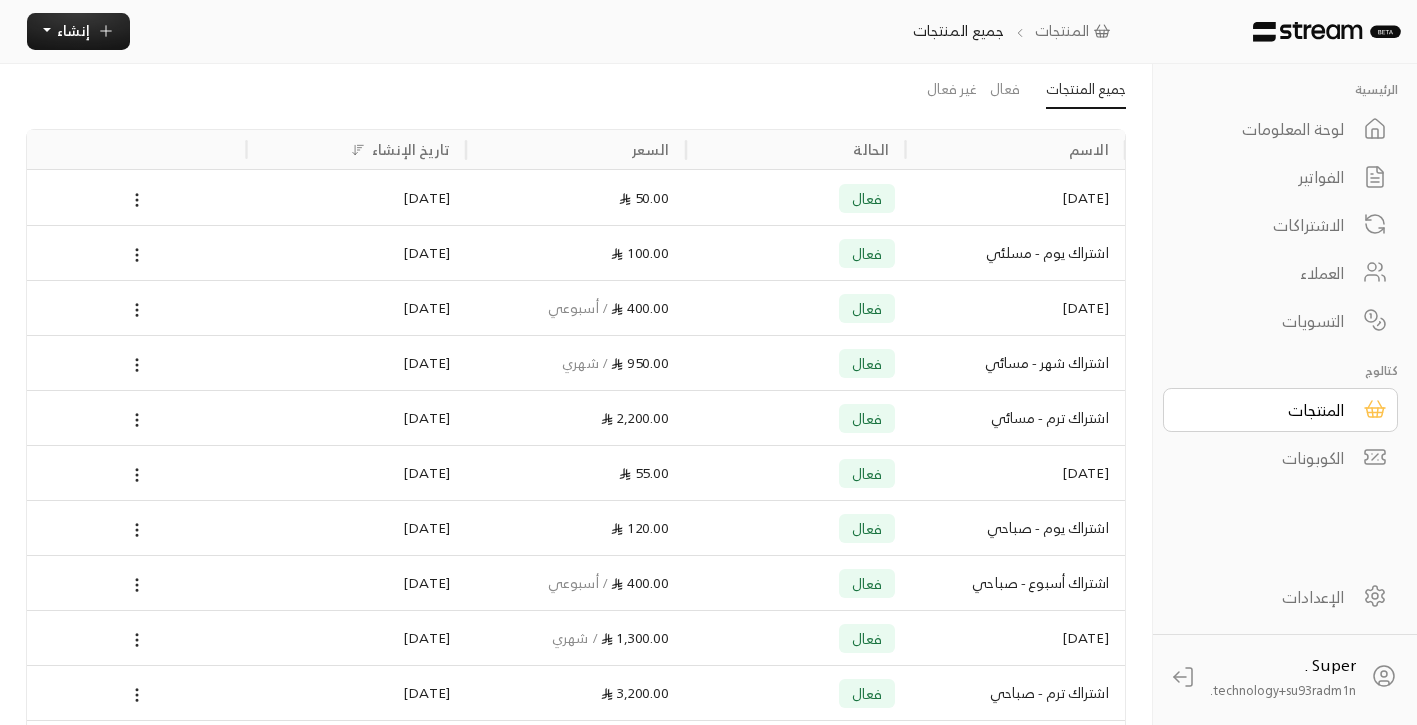 scroll, scrollTop: 76, scrollLeft: 0, axis: vertical 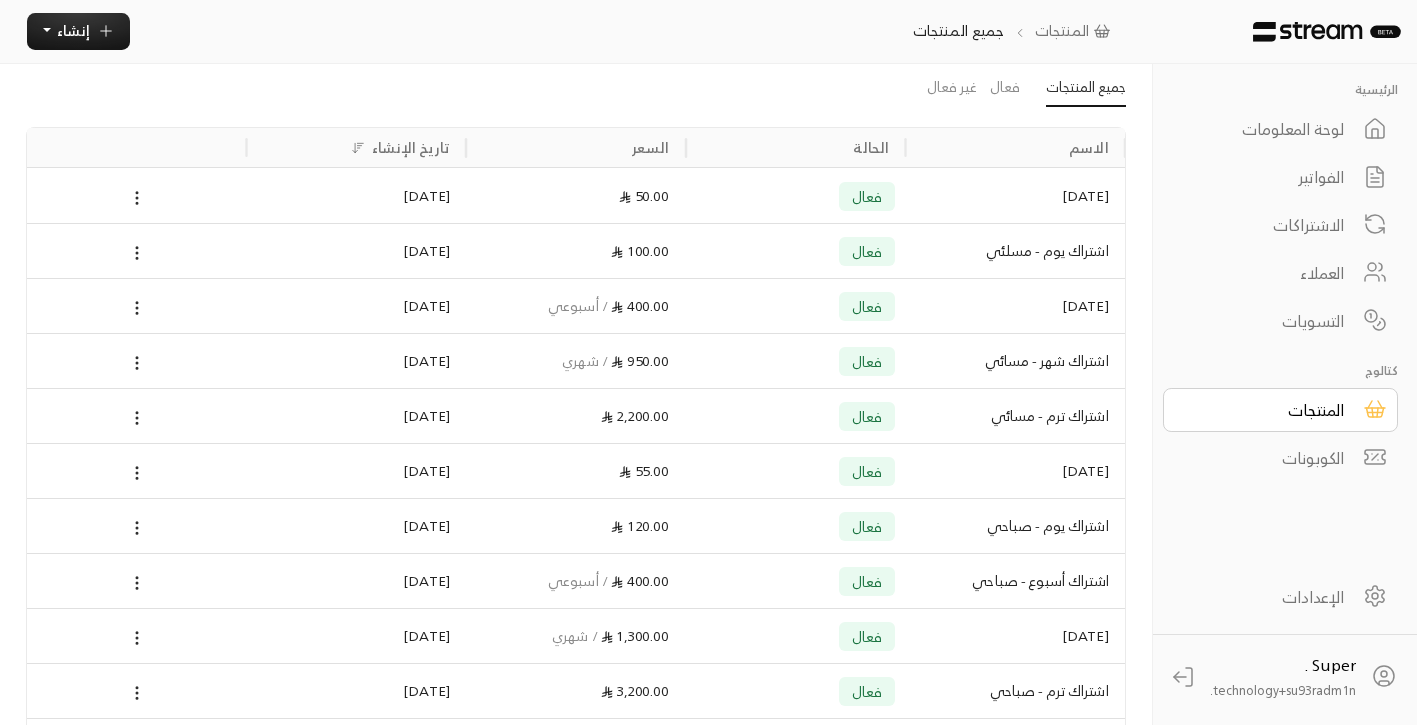 click on "الكوبونات" at bounding box center (1267, 458) 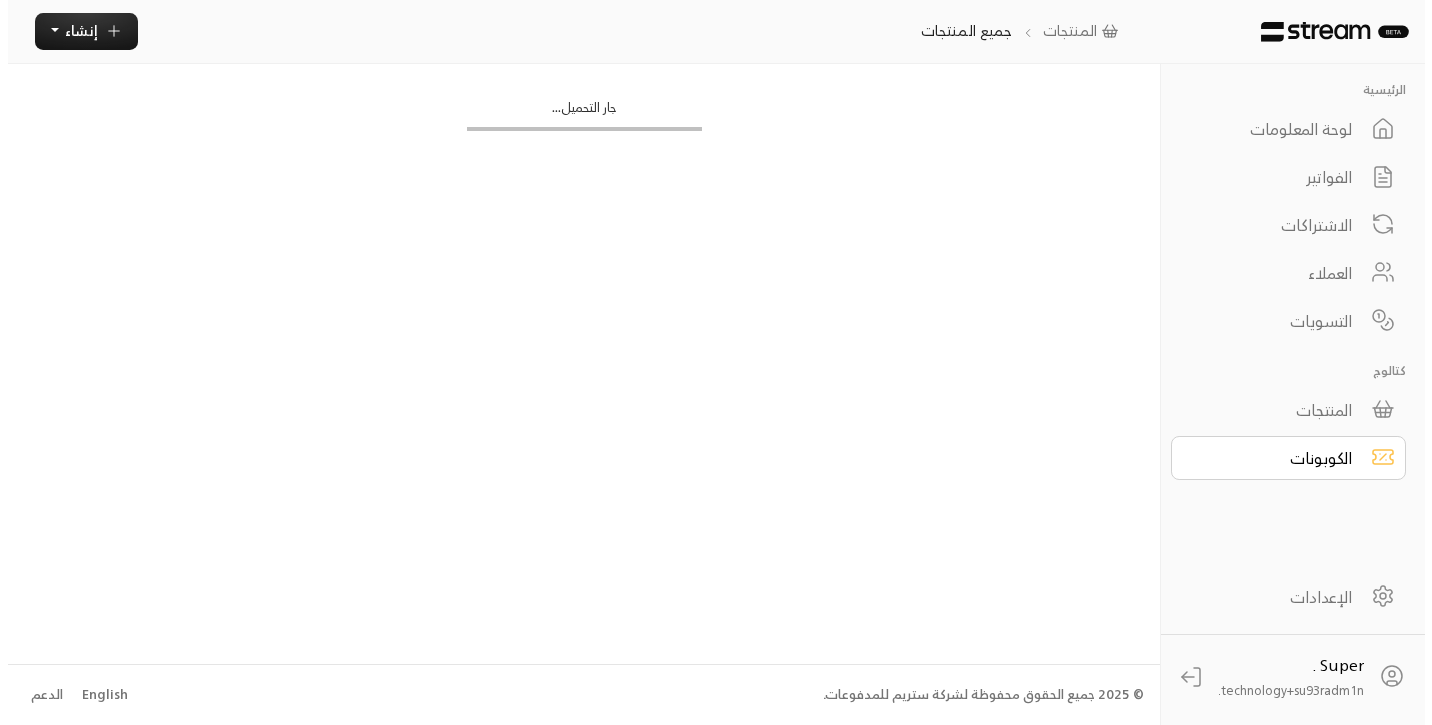 scroll, scrollTop: 0, scrollLeft: 0, axis: both 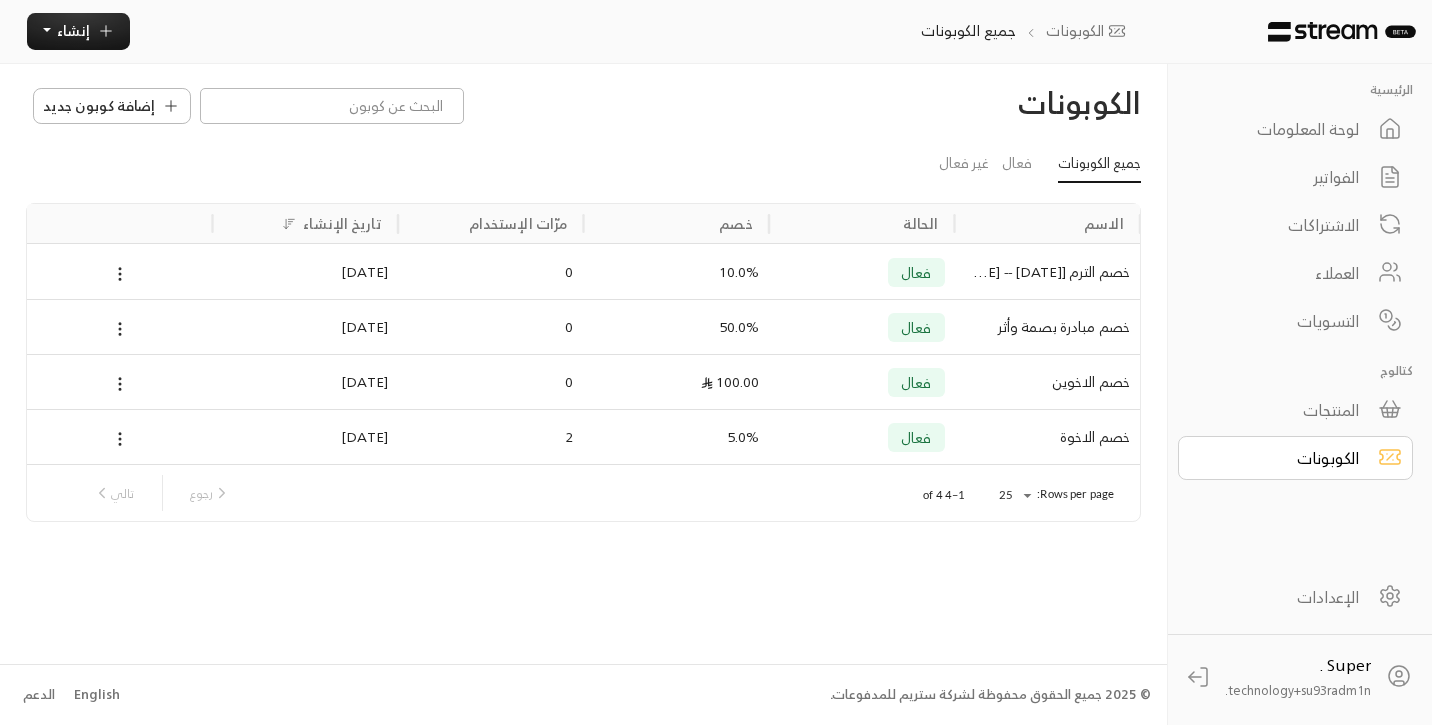 click on "خصم الترم [[DATE] -- [DATE]]" at bounding box center (1048, 271) 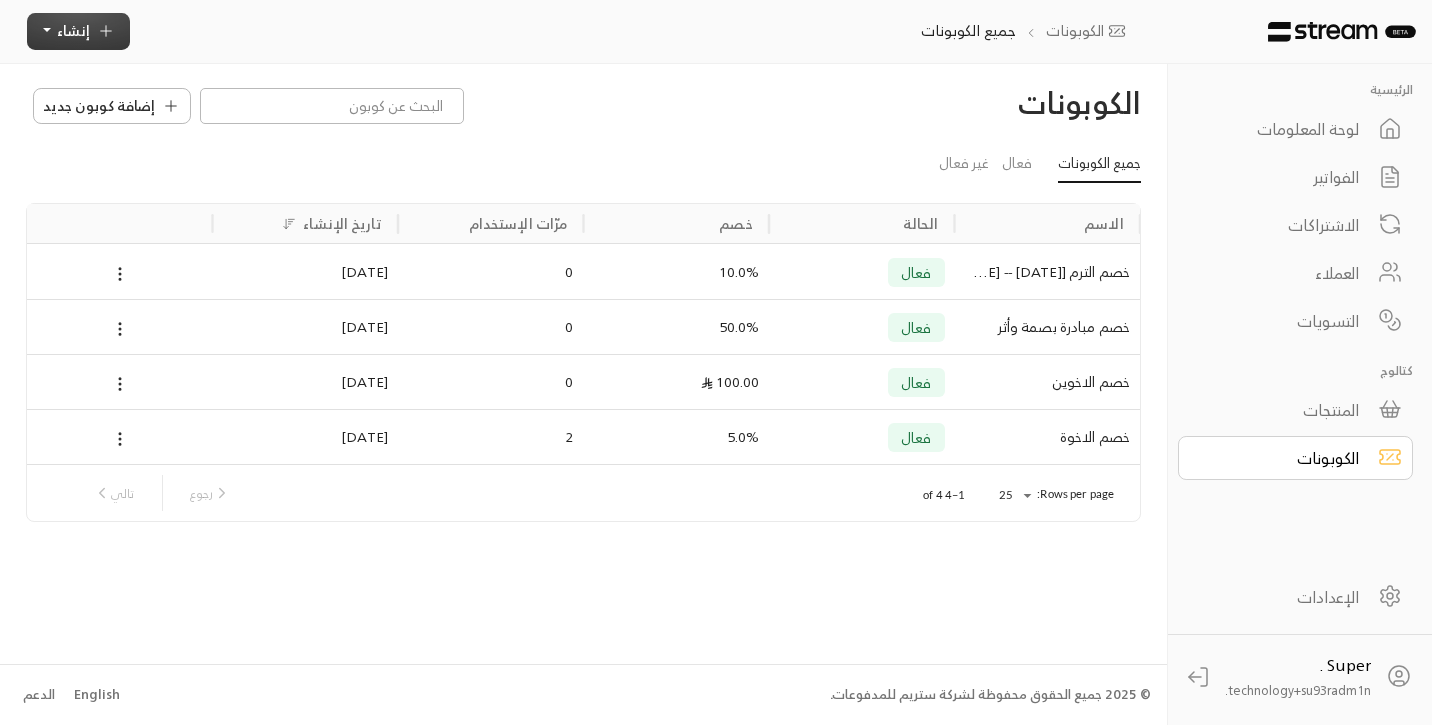 click on "إنشاء" at bounding box center [78, 31] 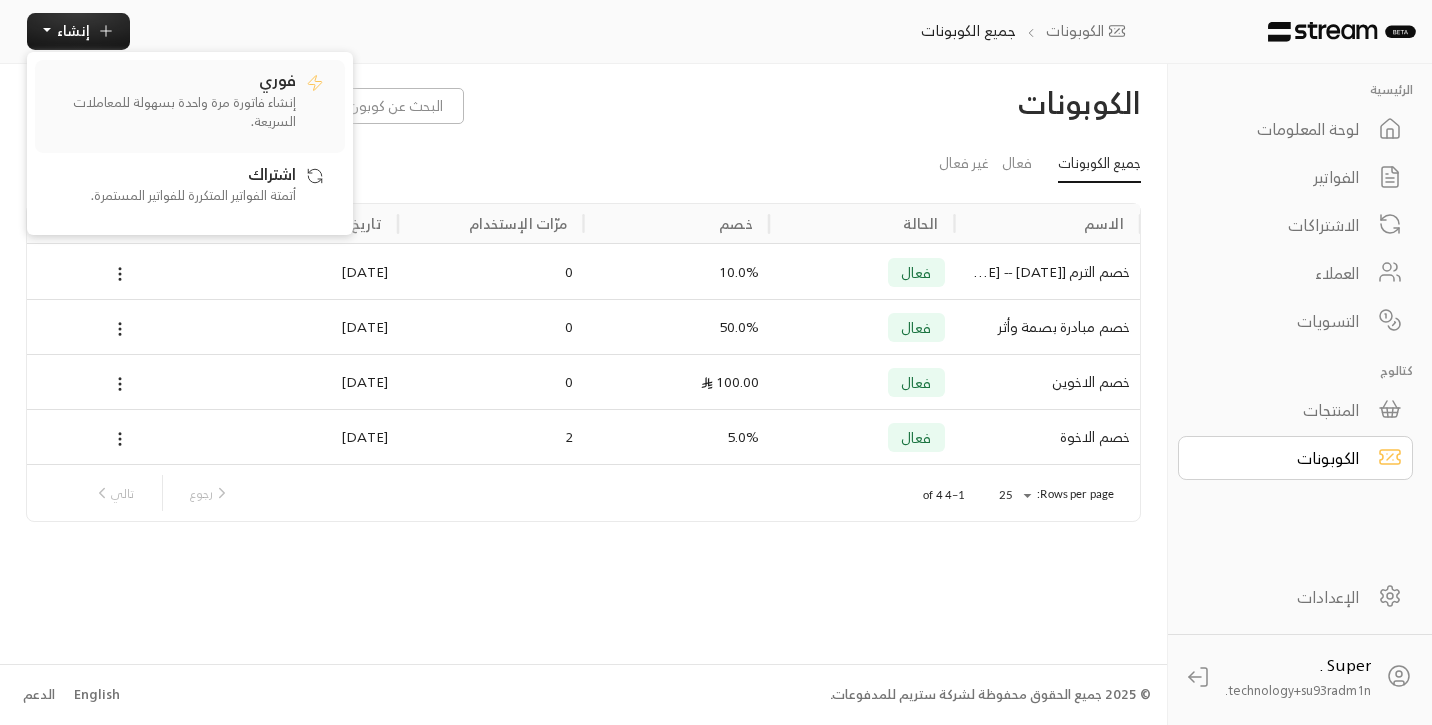 click on "إنشاء فاتورة مرة واحدة بسهولة للمعاملات السريعة." at bounding box center [171, 112] 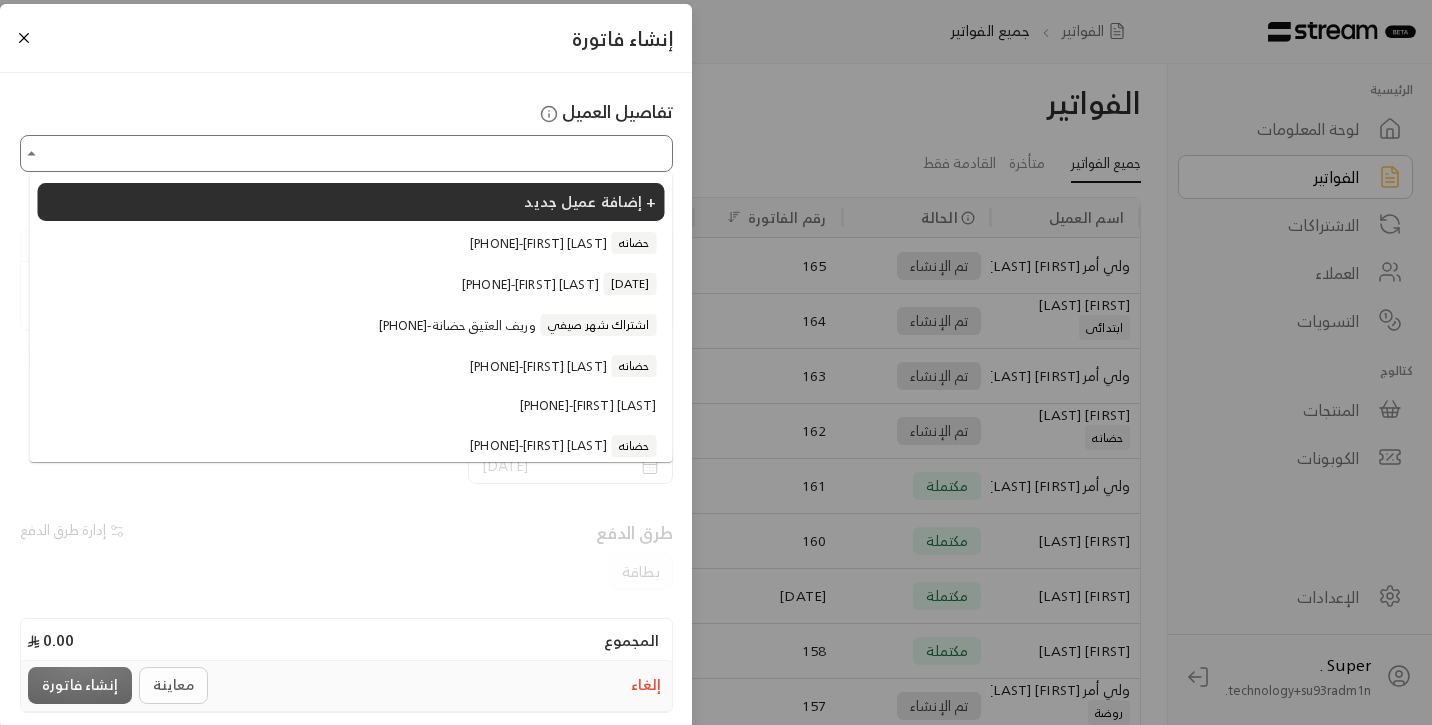 click on "اختر العميل" at bounding box center (346, 153) 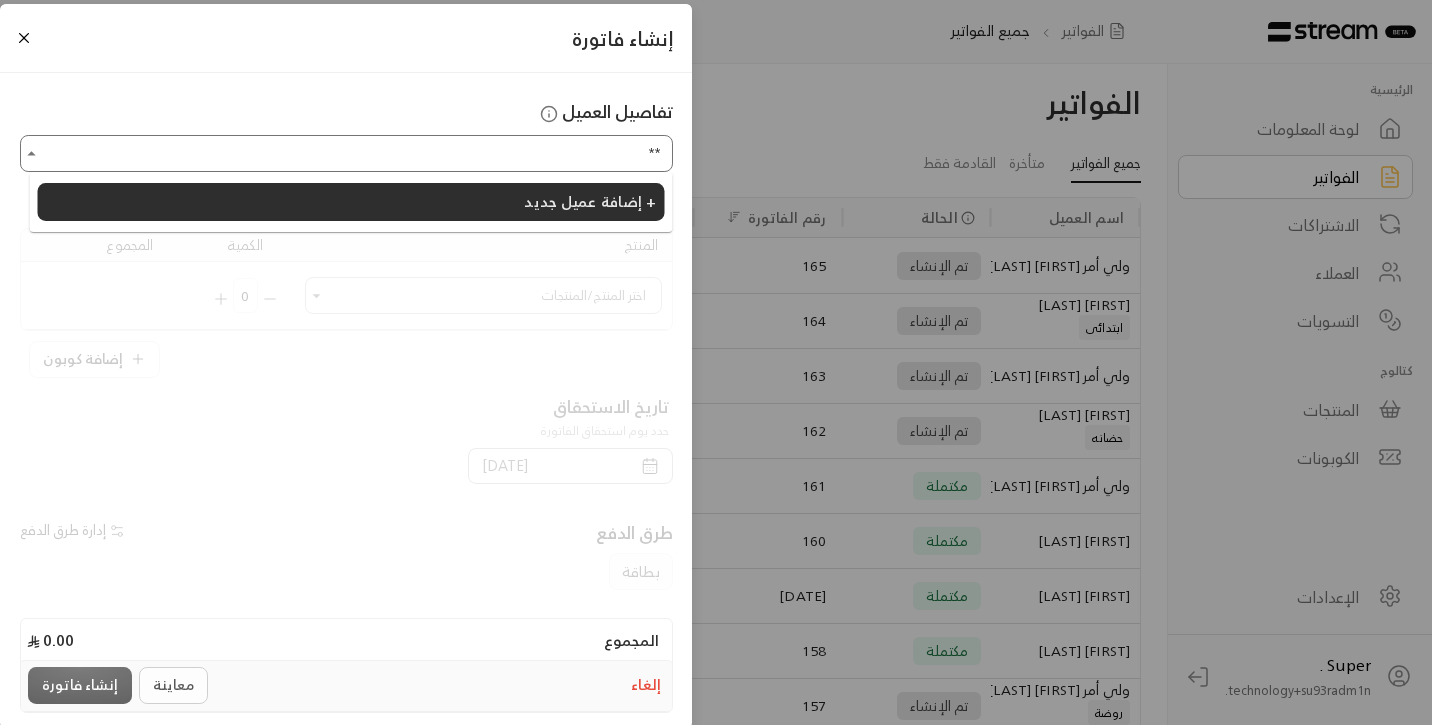 type on "*" 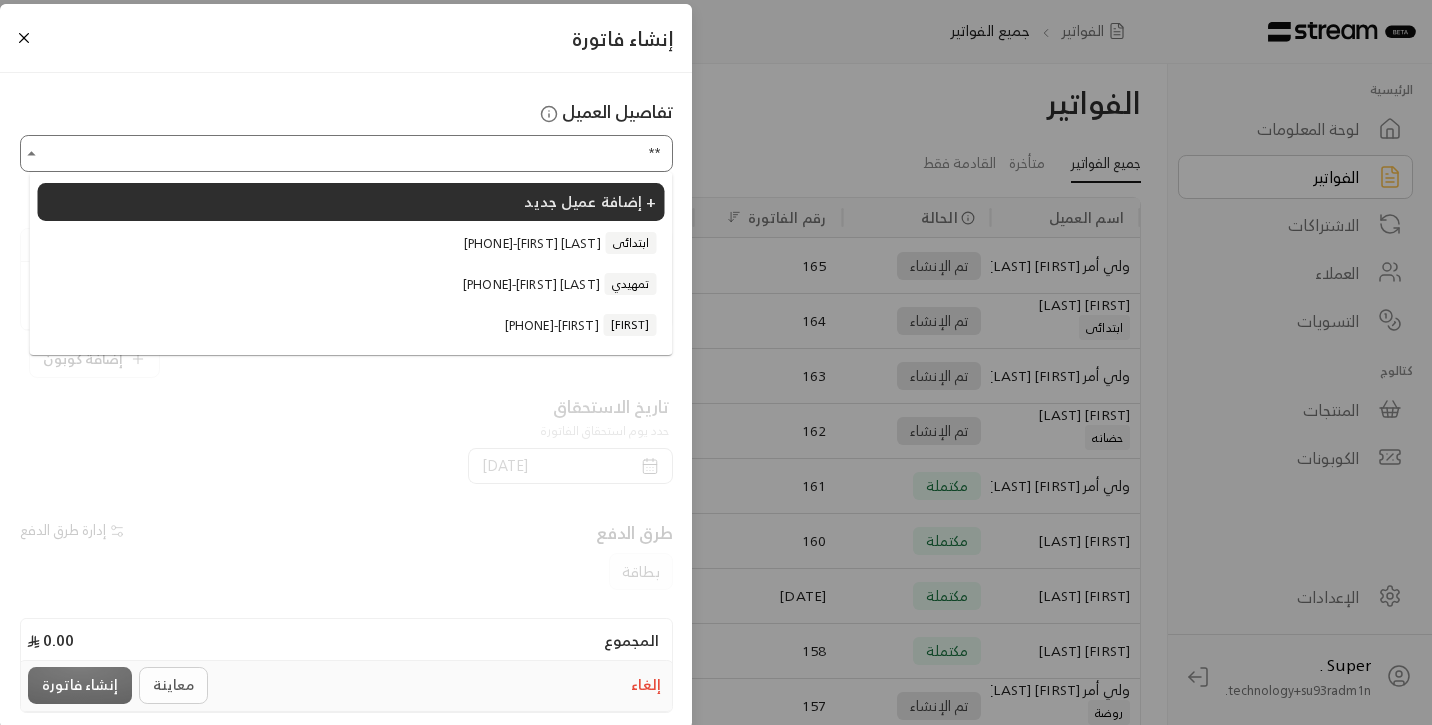 click on "[PHONE]  -  [FIRST] [LAST]" at bounding box center (351, 325) 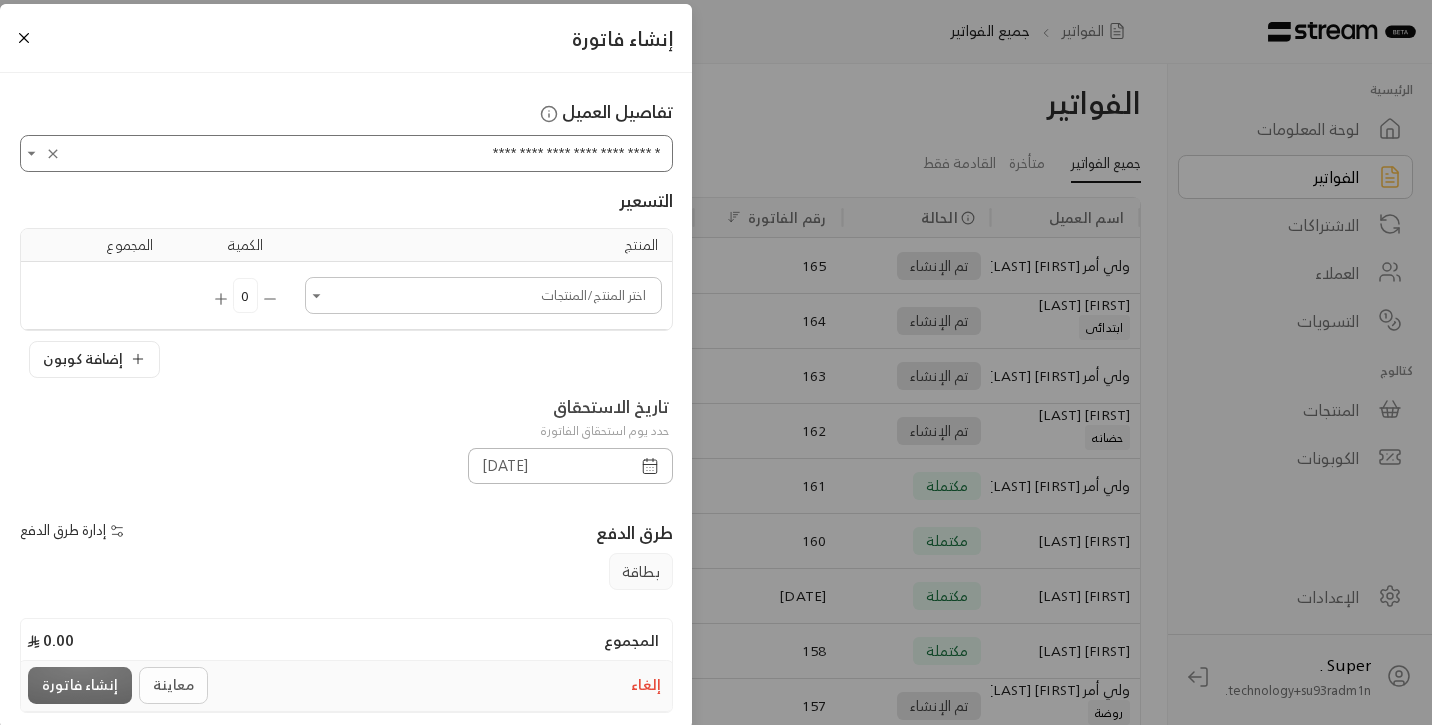 type on "**********" 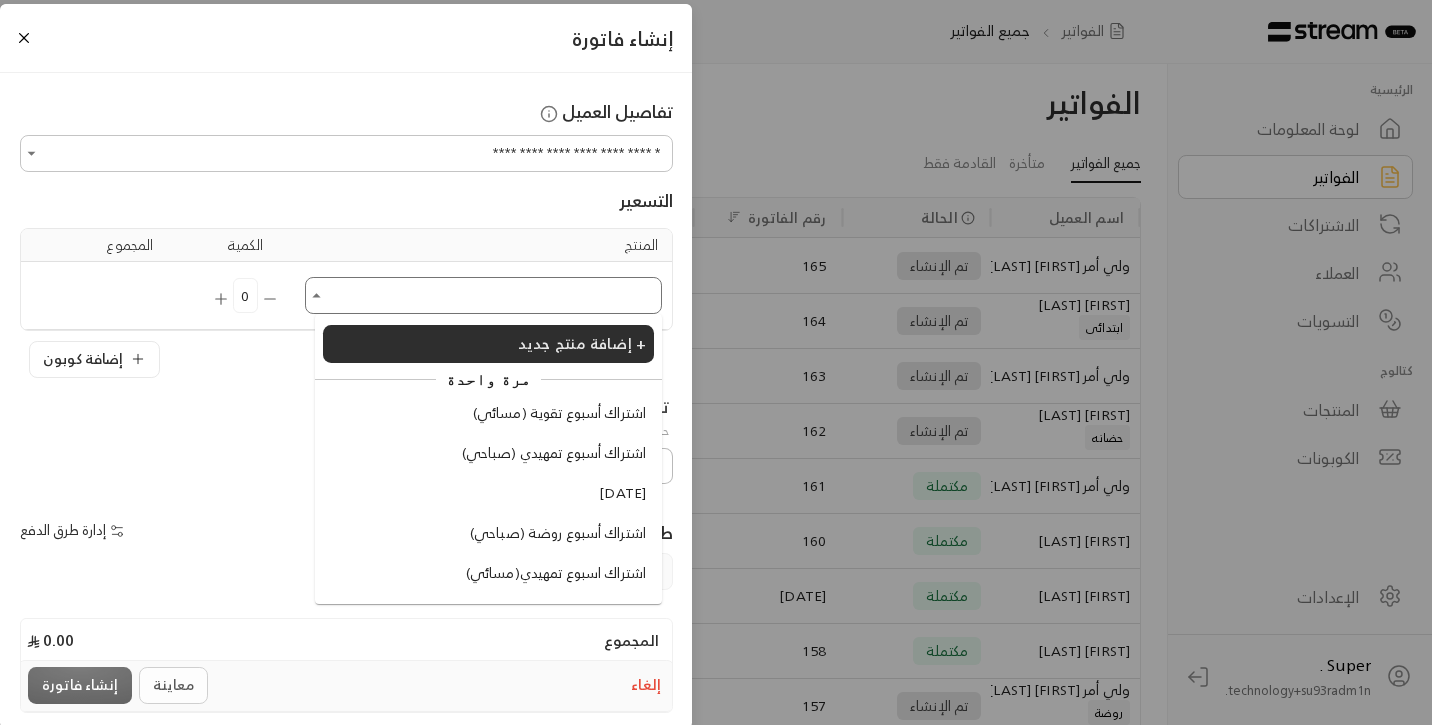 click on "اختر العميل" at bounding box center [483, 295] 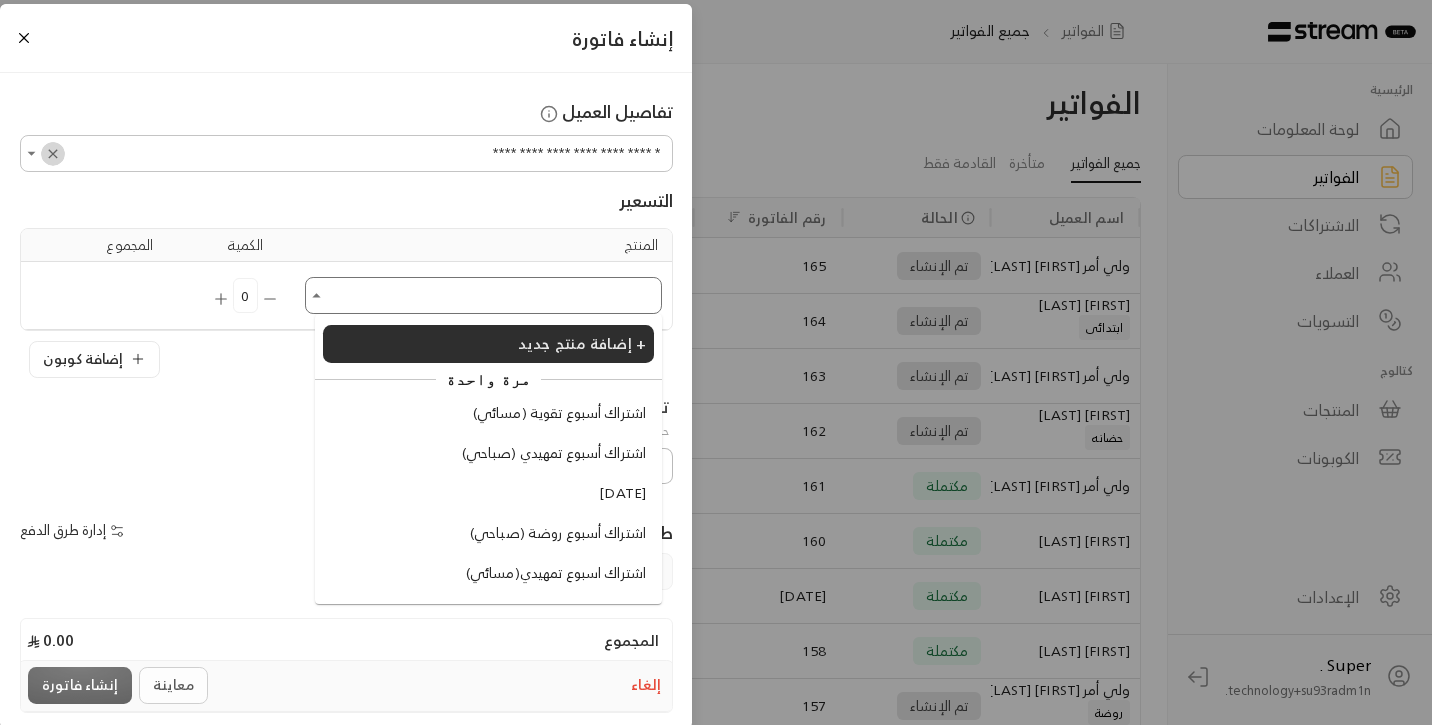 click 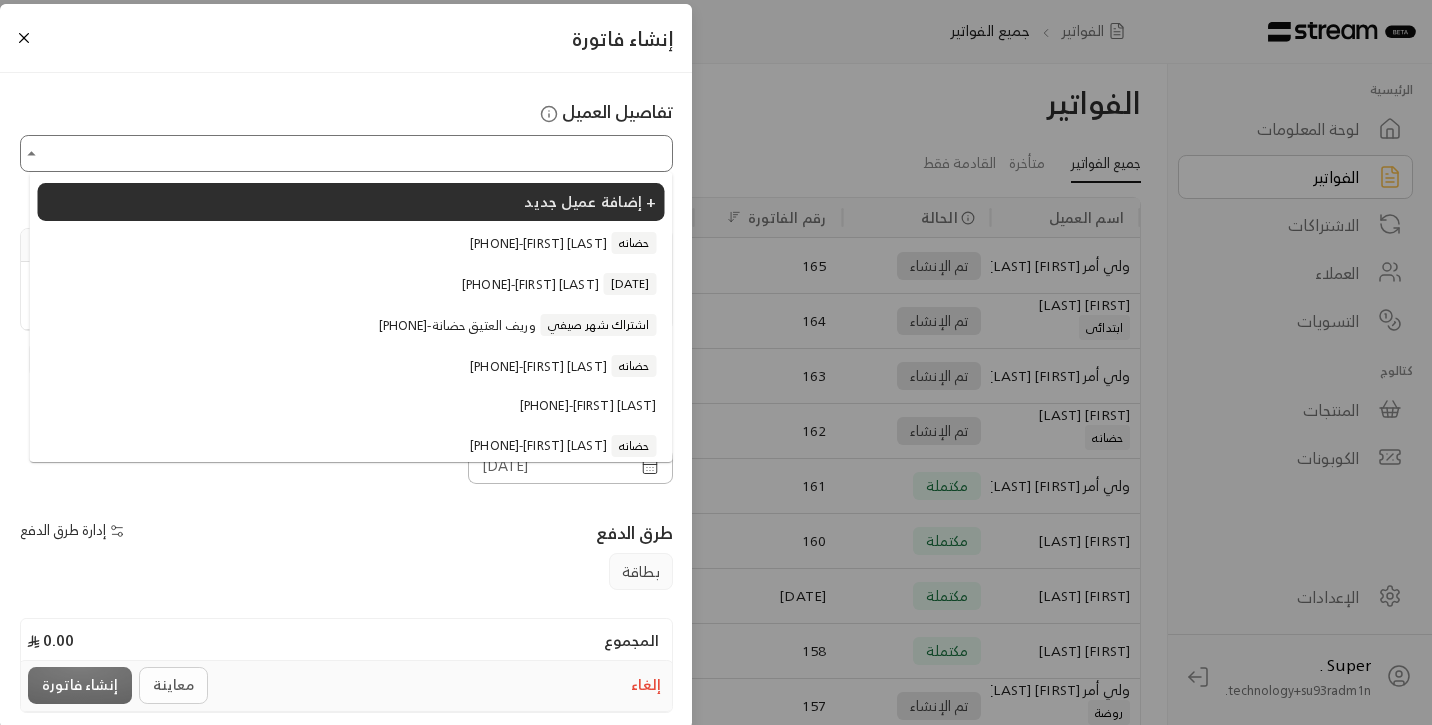 click on "اختر العميل" at bounding box center [346, 153] 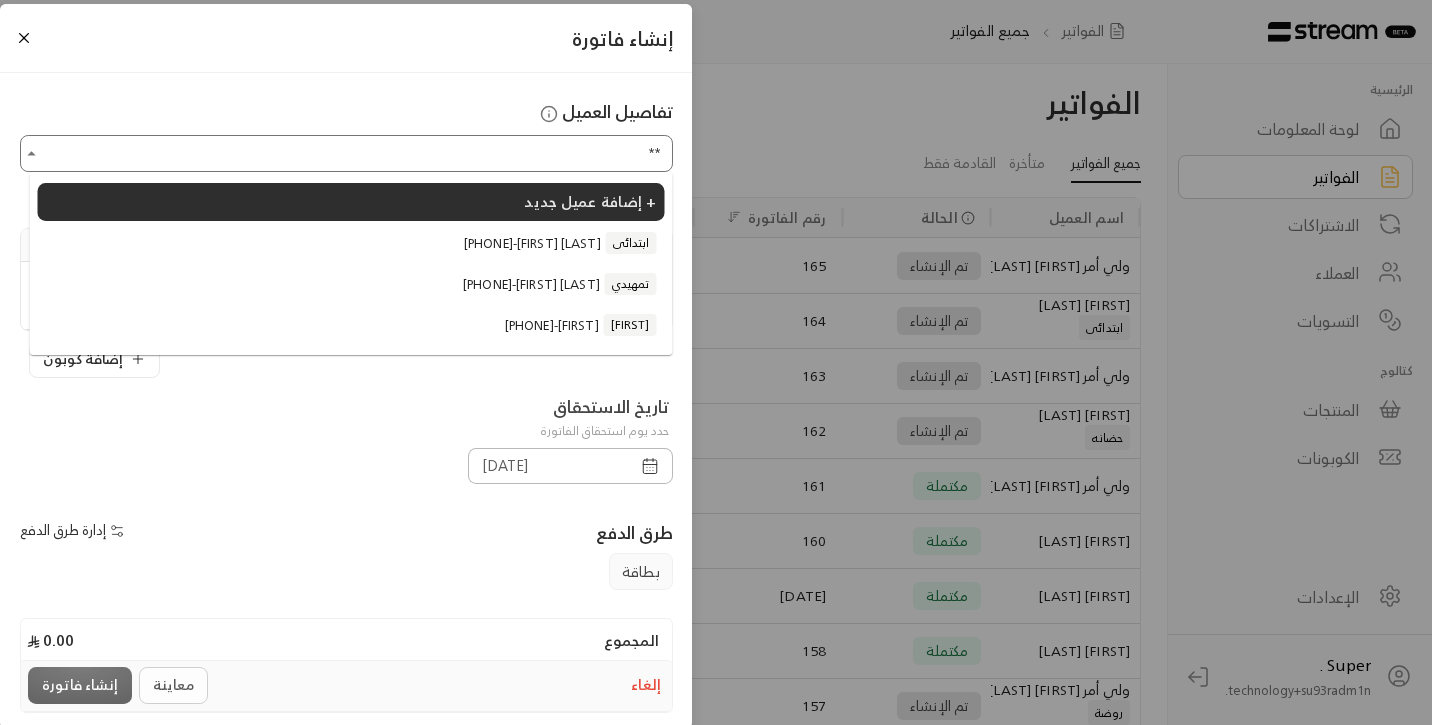 type on "*" 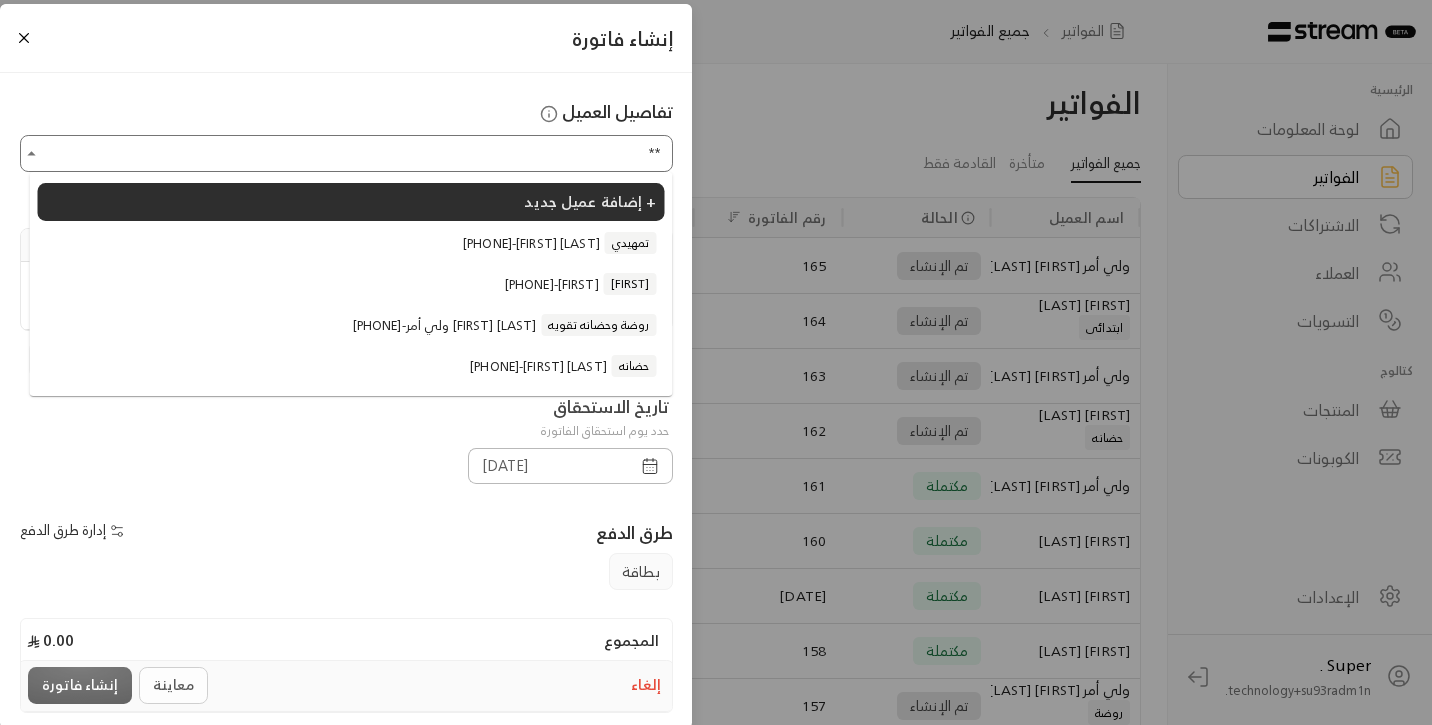 click on "[PHONE] - [FIRST] [LAST]" at bounding box center (351, 284) 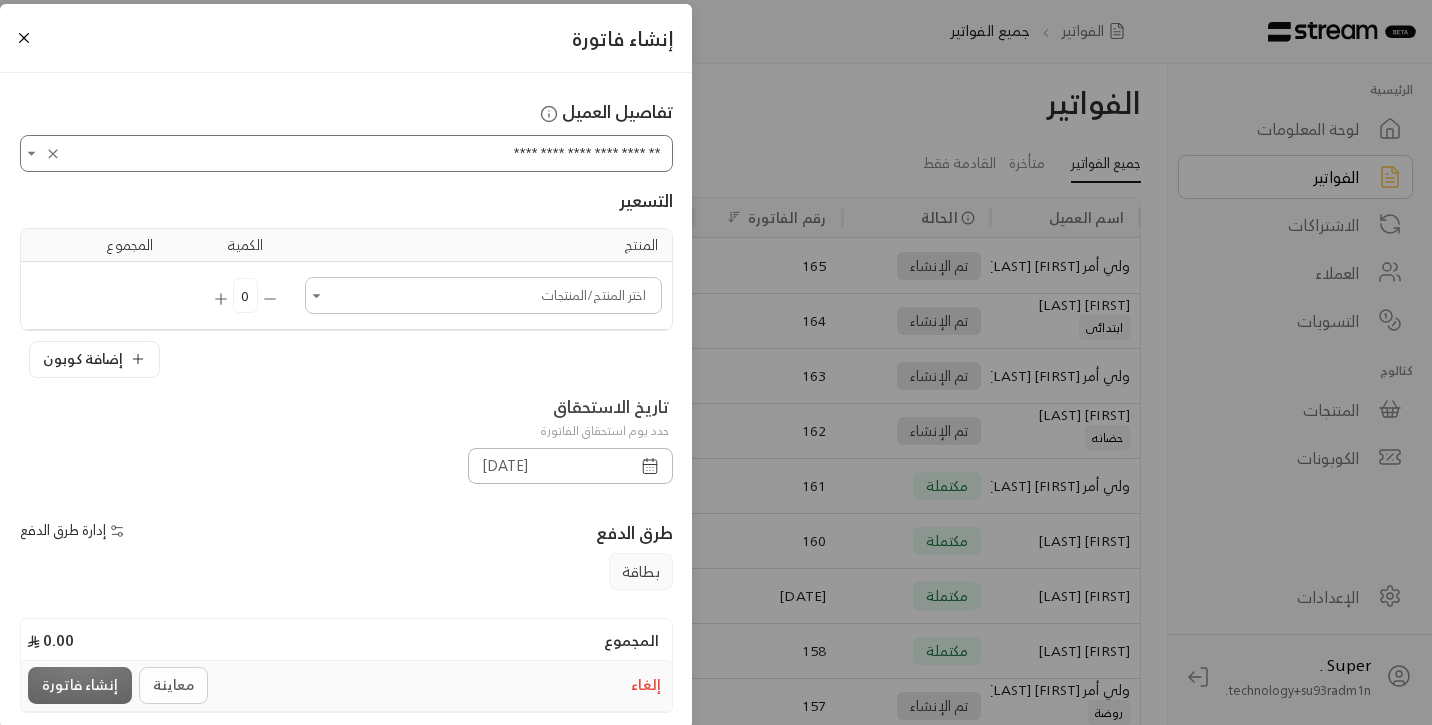 type on "**********" 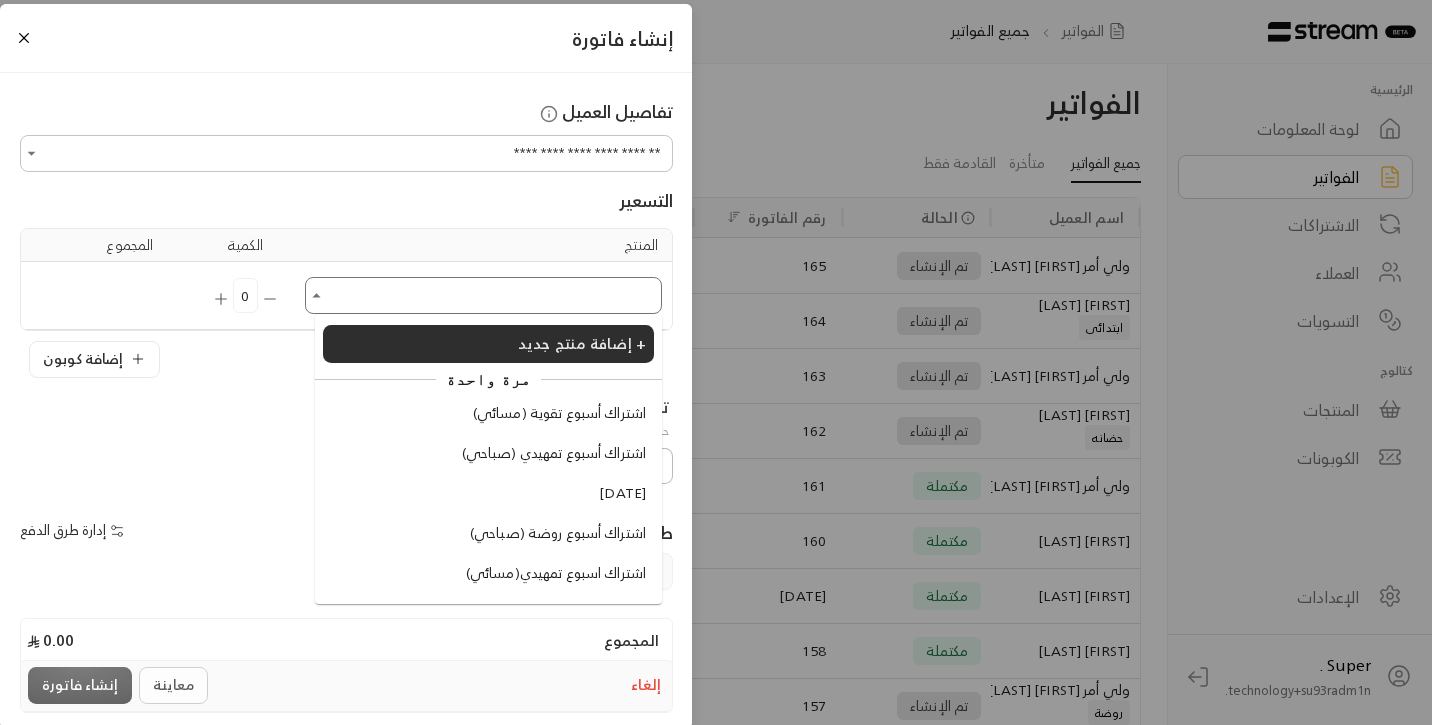 click on "اختر العميل" at bounding box center [483, 295] 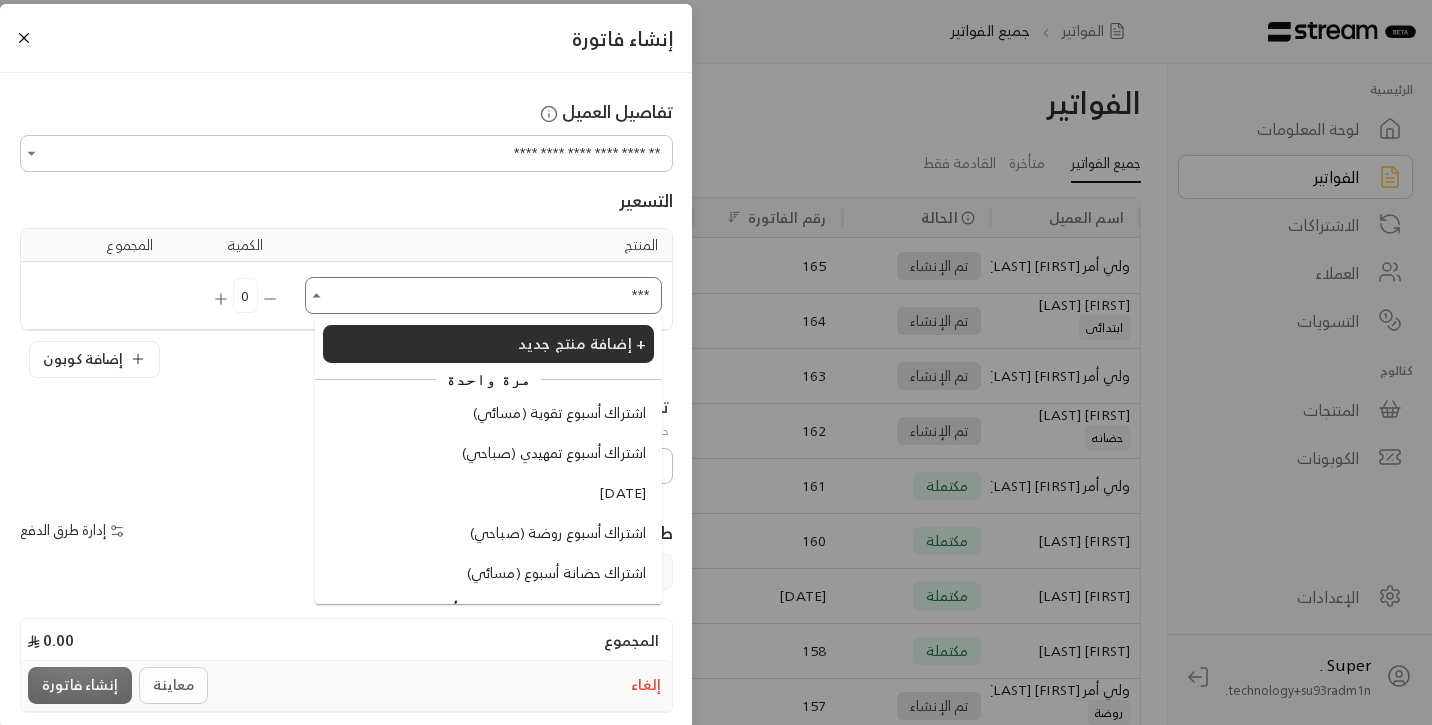 type on "***" 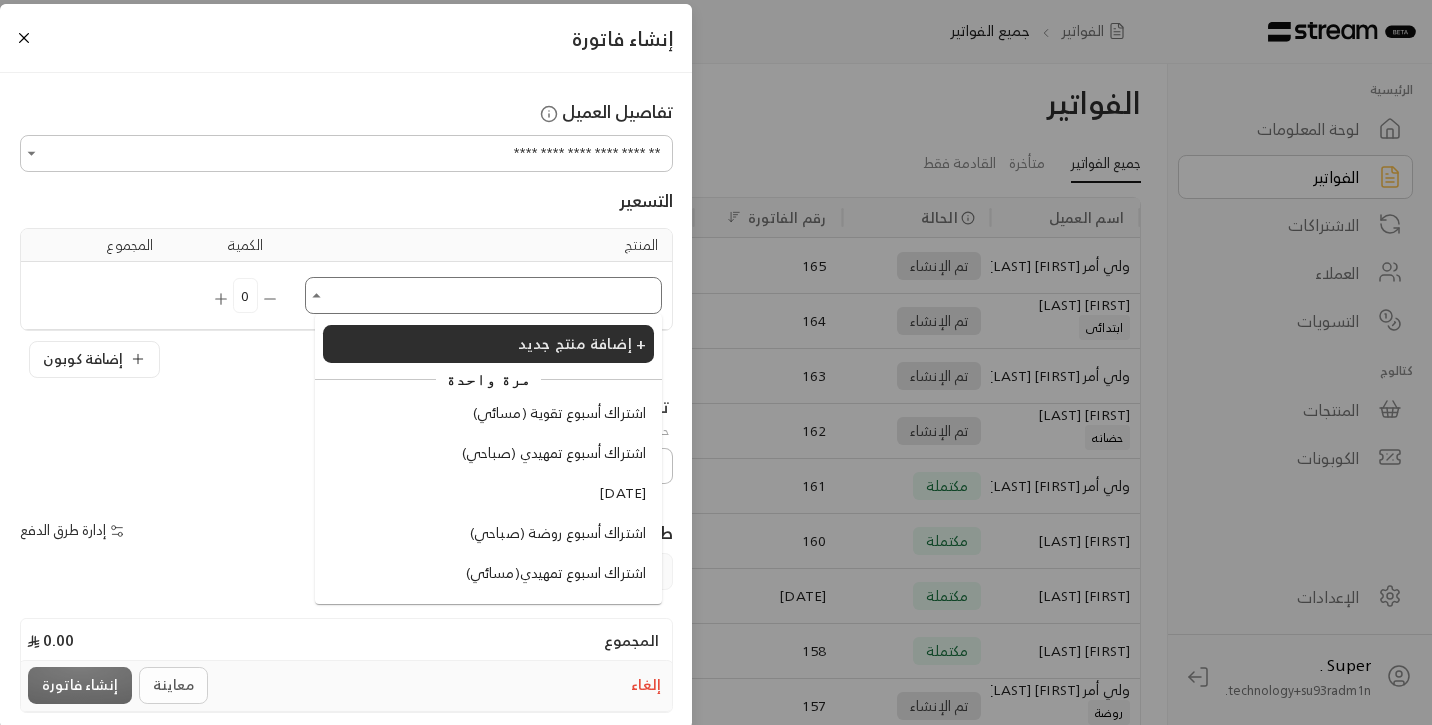 click on "اختر العميل" at bounding box center (483, 295) 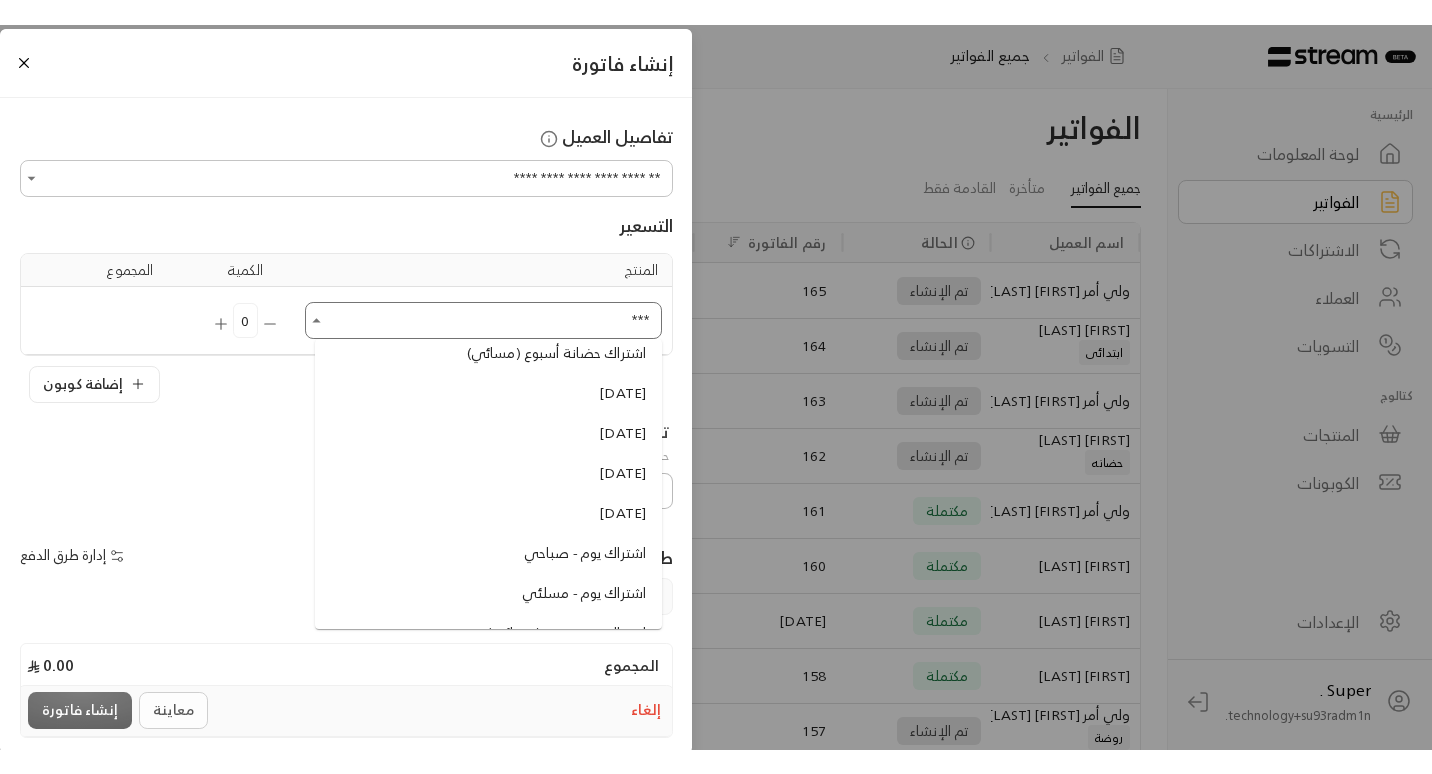 scroll, scrollTop: 534, scrollLeft: 0, axis: vertical 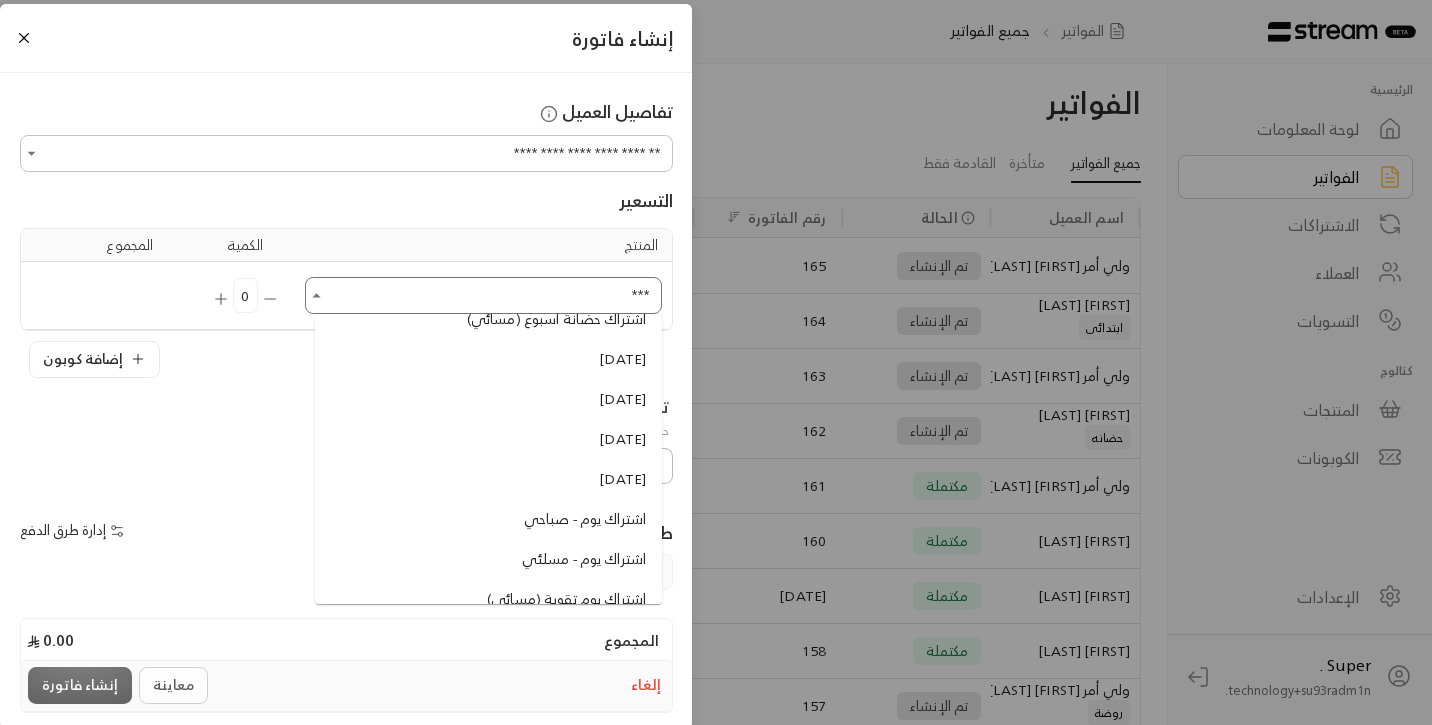 click on "اشتراك يوم - صباحي" at bounding box center [488, 519] 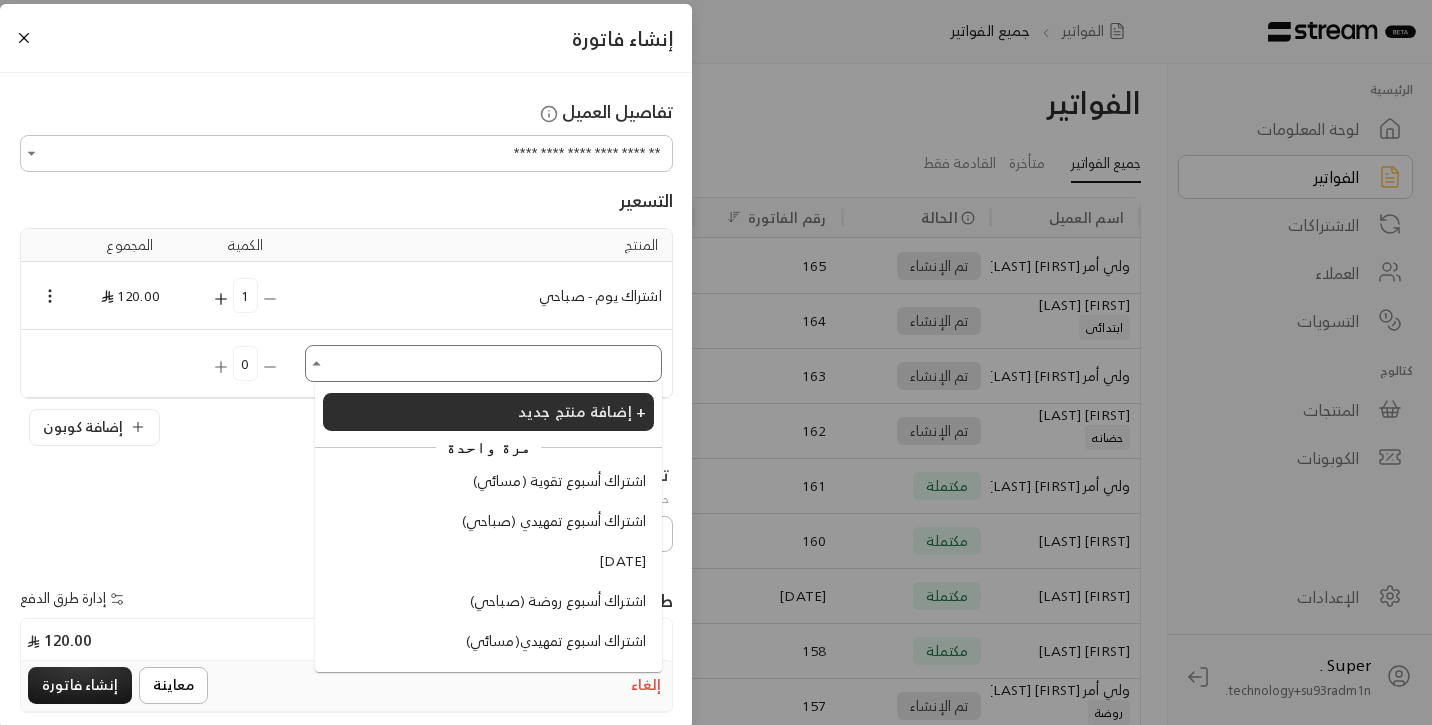 click on "اختر العميل" at bounding box center [483, 363] 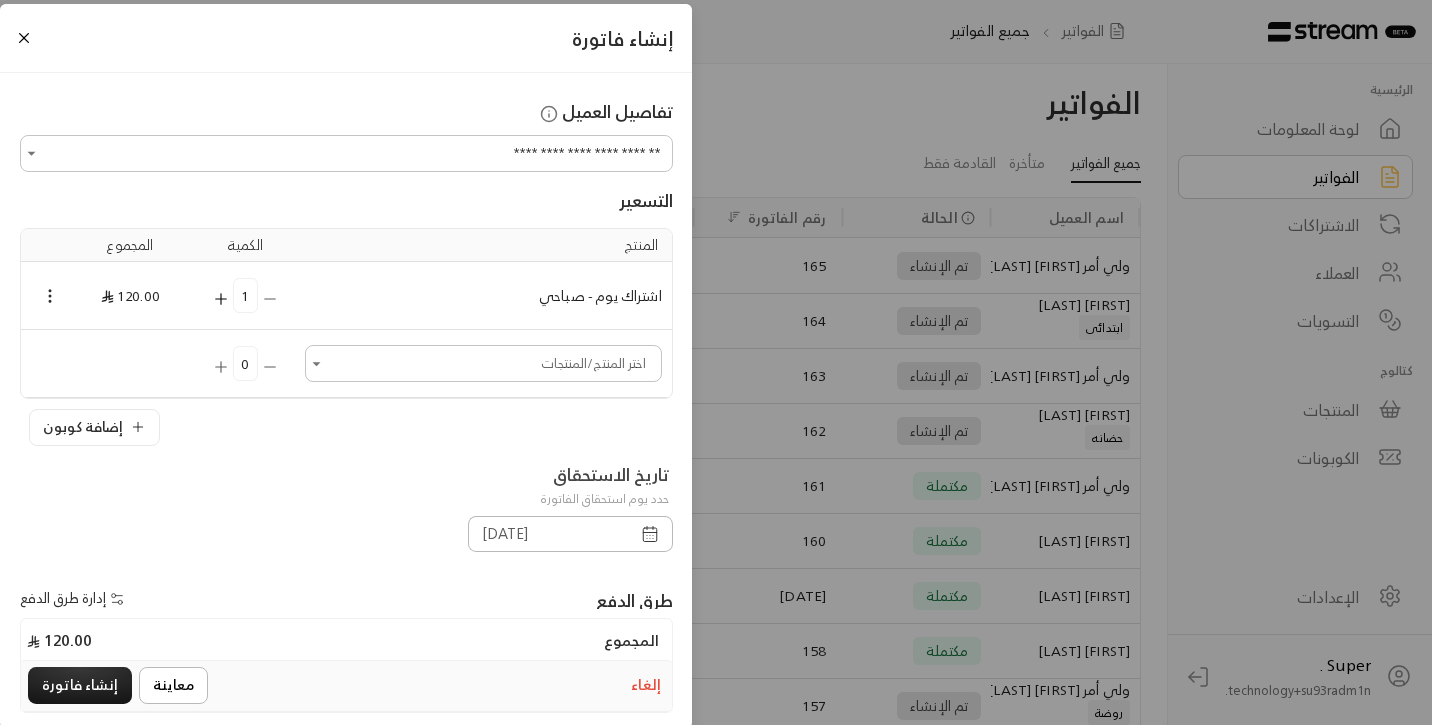 click on "المنتج الكمية المجموع   اشتراك يوم - صباحي 1 120.00   اختر المنتج/المنتجات اختر المنتج/المنتجات 0 إضافة كوبون" at bounding box center [346, 330] 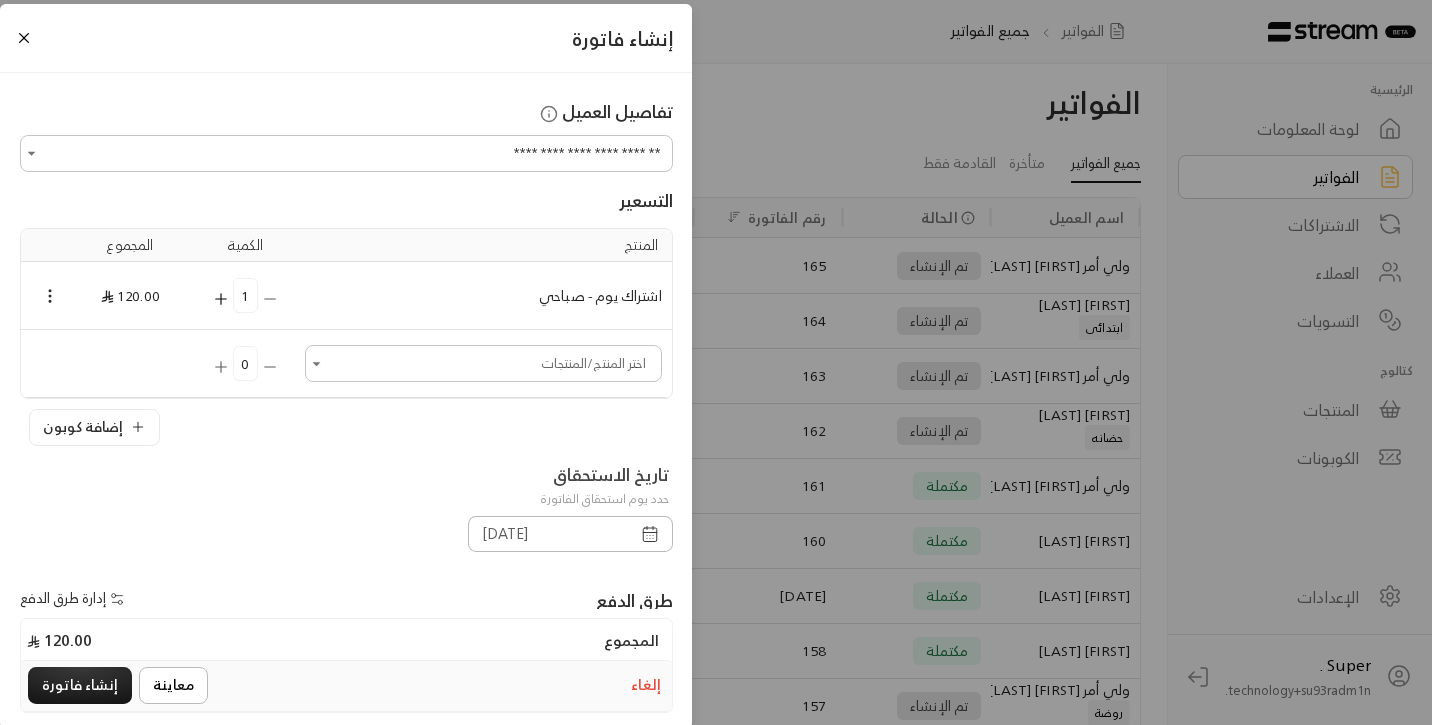 click on "إضافة كوبون" at bounding box center [94, 427] 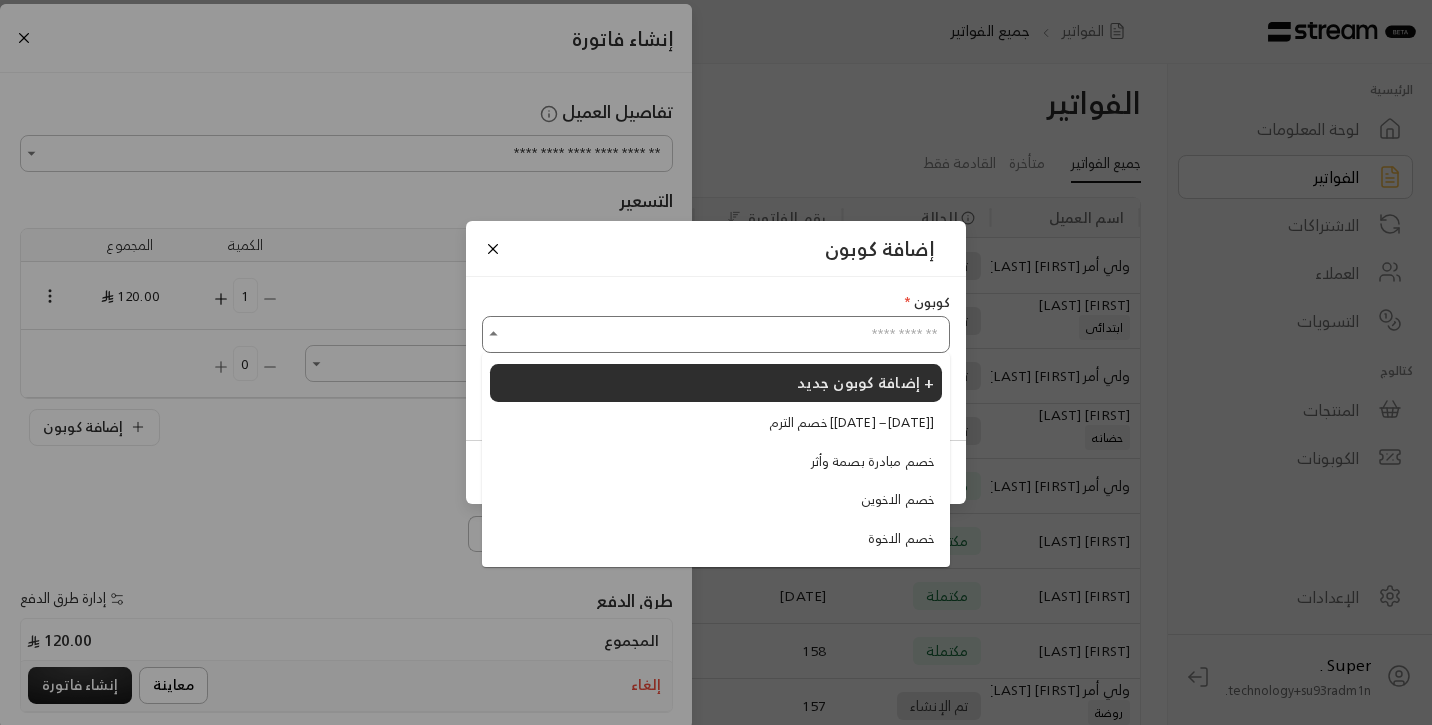 click on "اختر الكوبون" at bounding box center (716, 334) 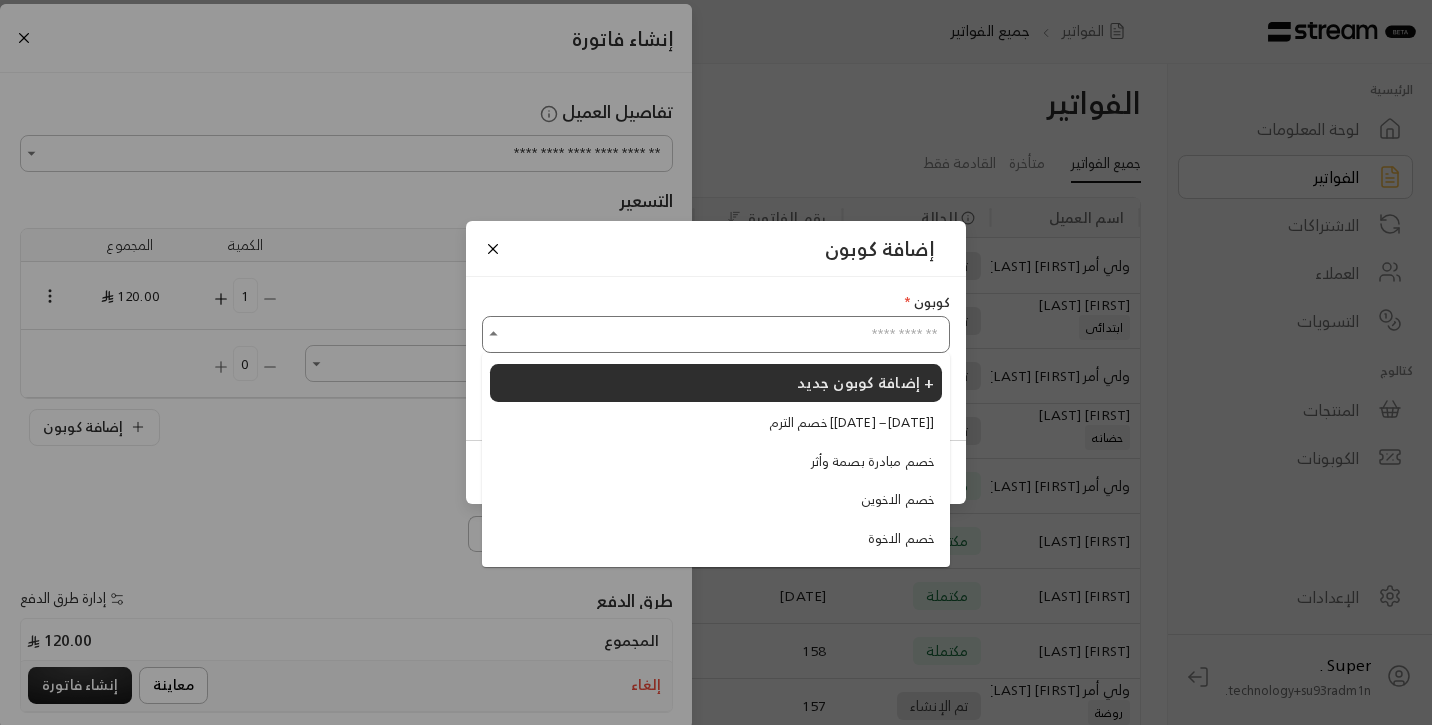 click on "خصم الترم [[DATE] -- [DATE]]" at bounding box center (851, 423) 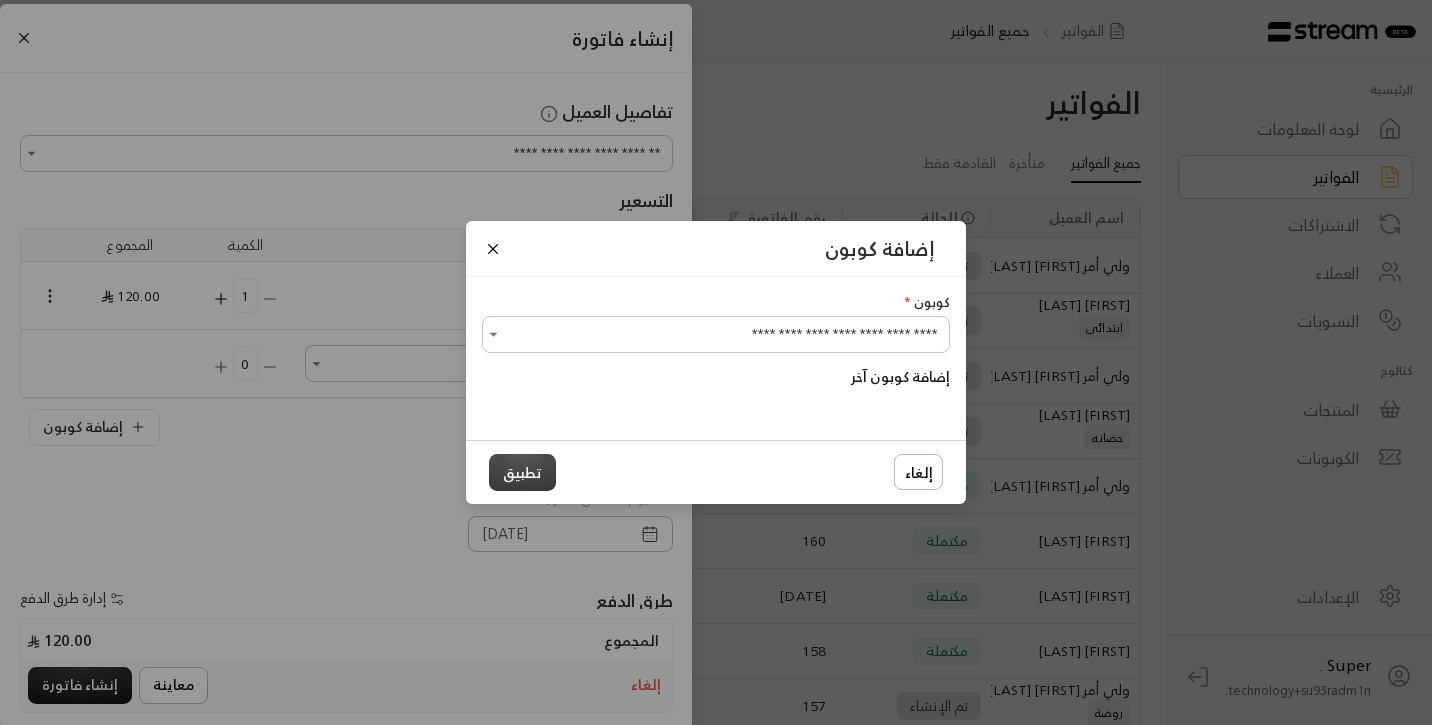click on "تطبيق" at bounding box center (522, 472) 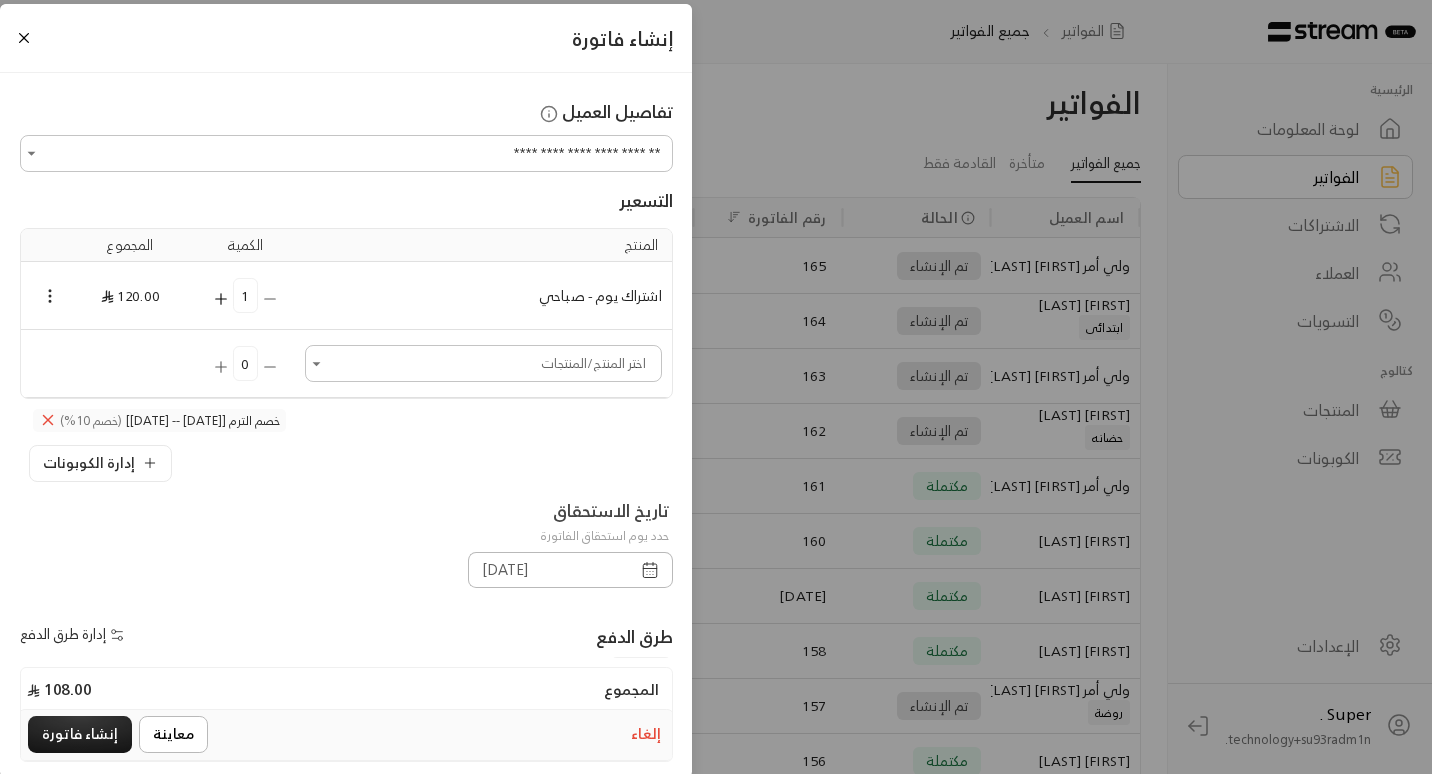 click on "**********" at bounding box center [716, 387] 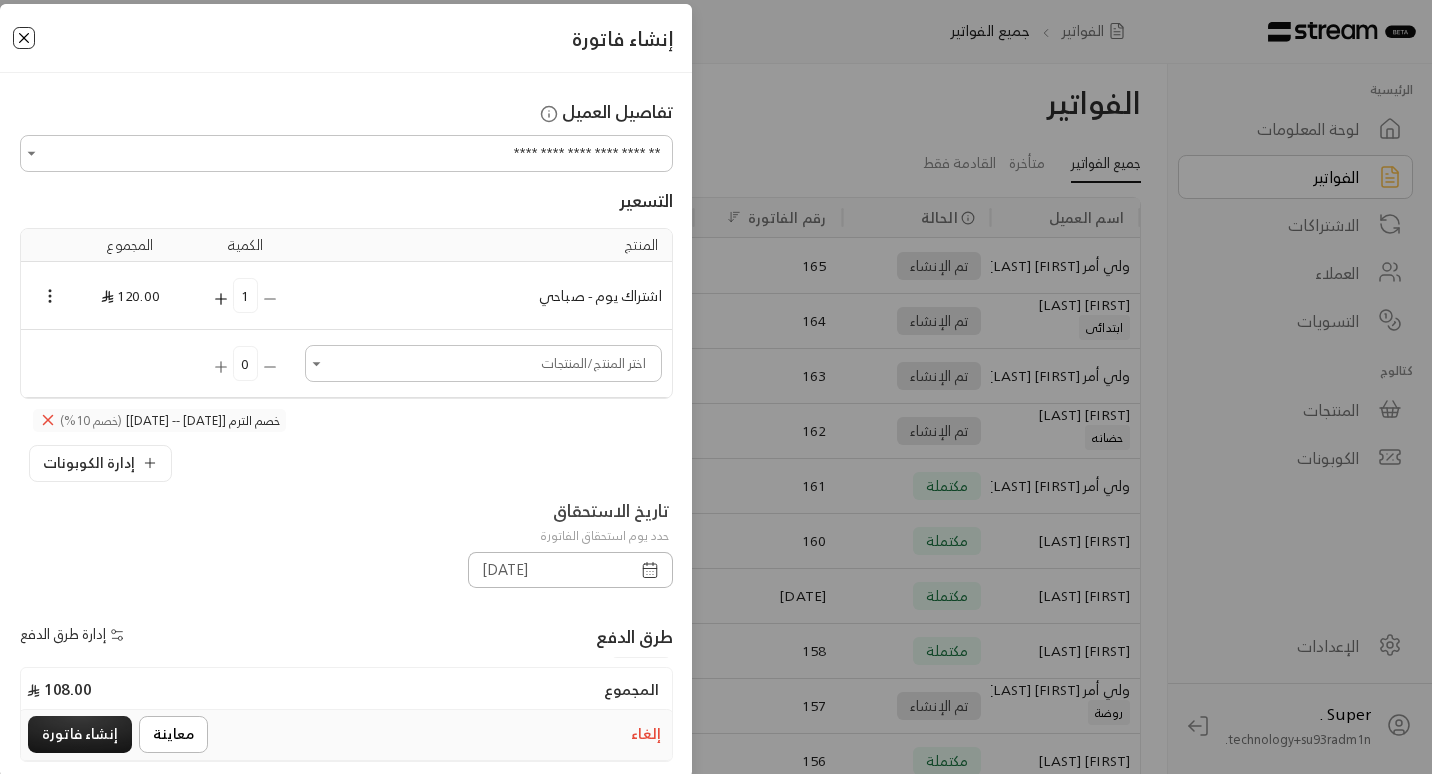 click at bounding box center (24, 38) 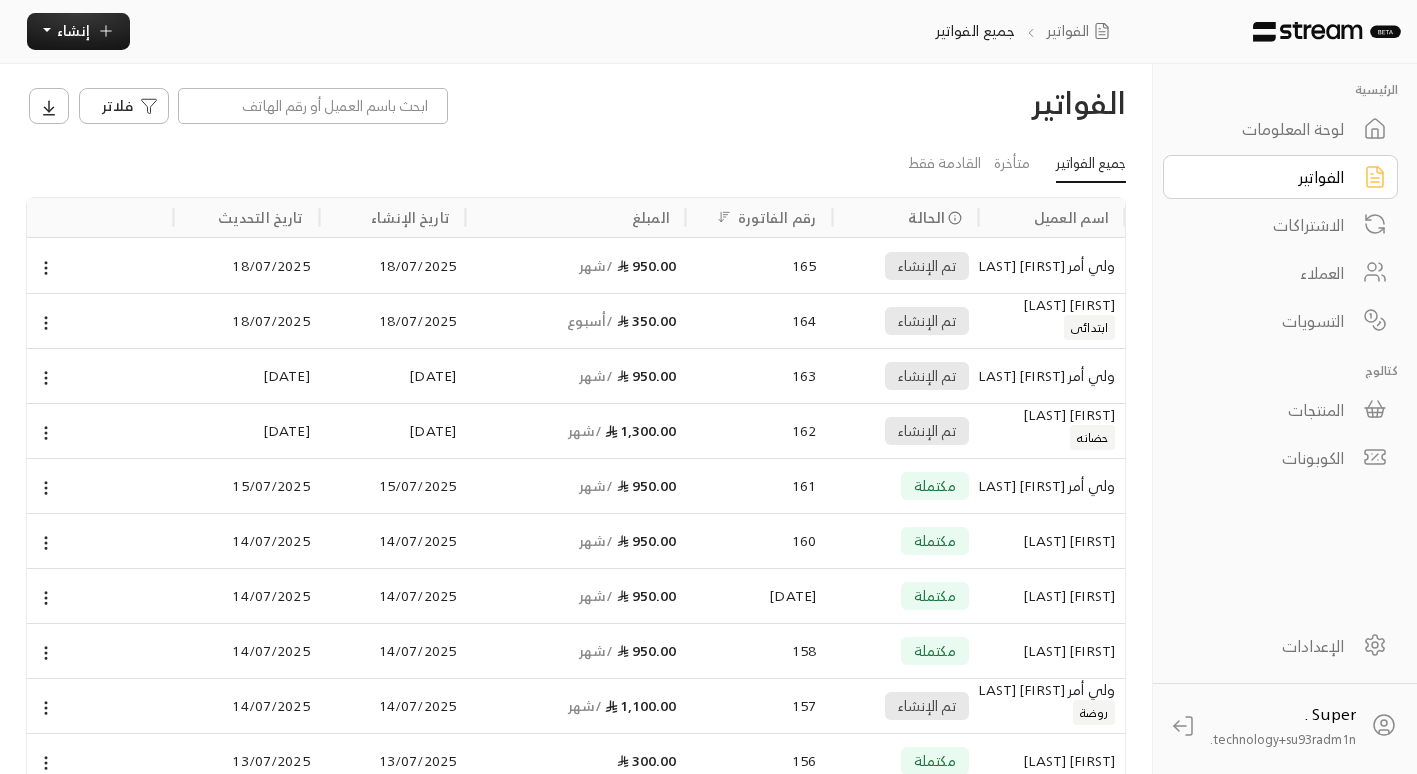 click on "الإعدادات" at bounding box center (1267, 646) 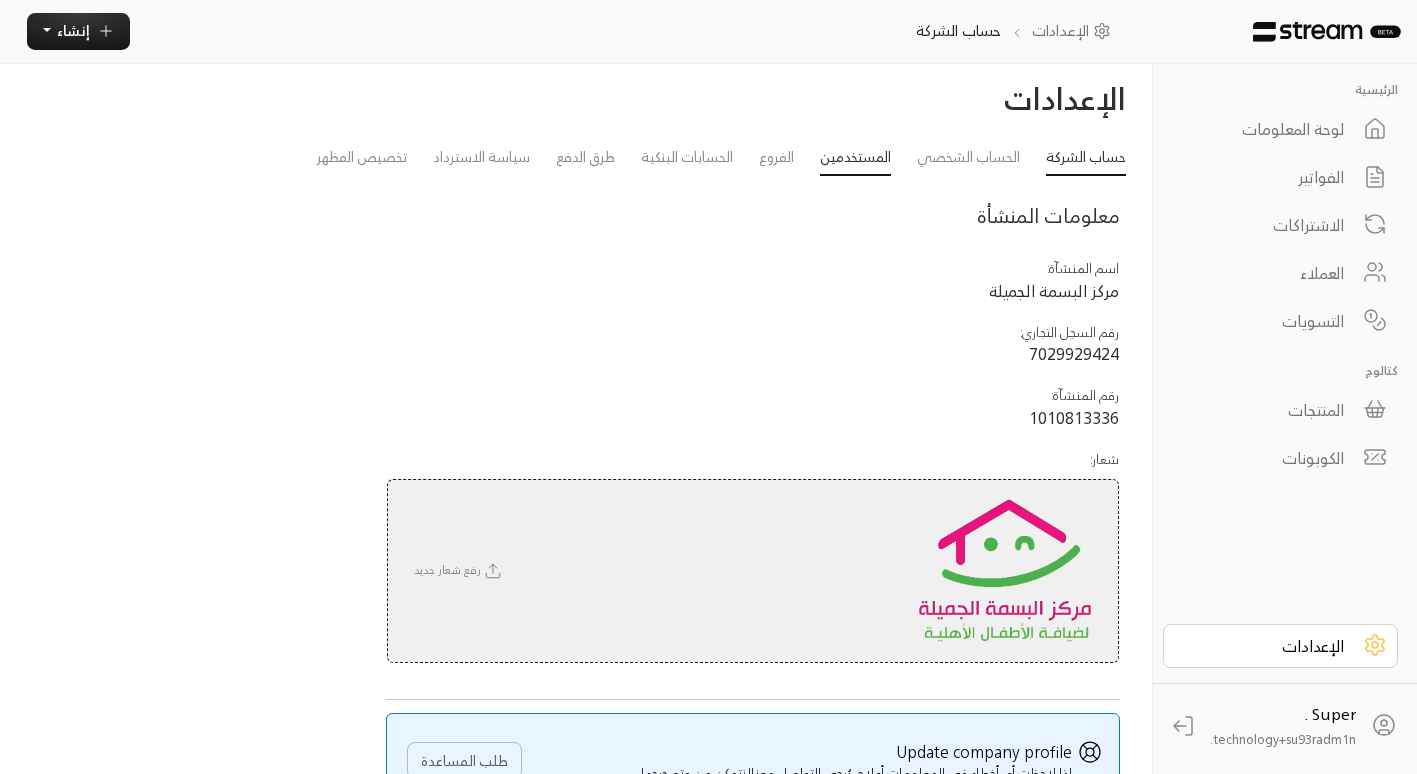 click on "المستخدمين" at bounding box center [855, 158] 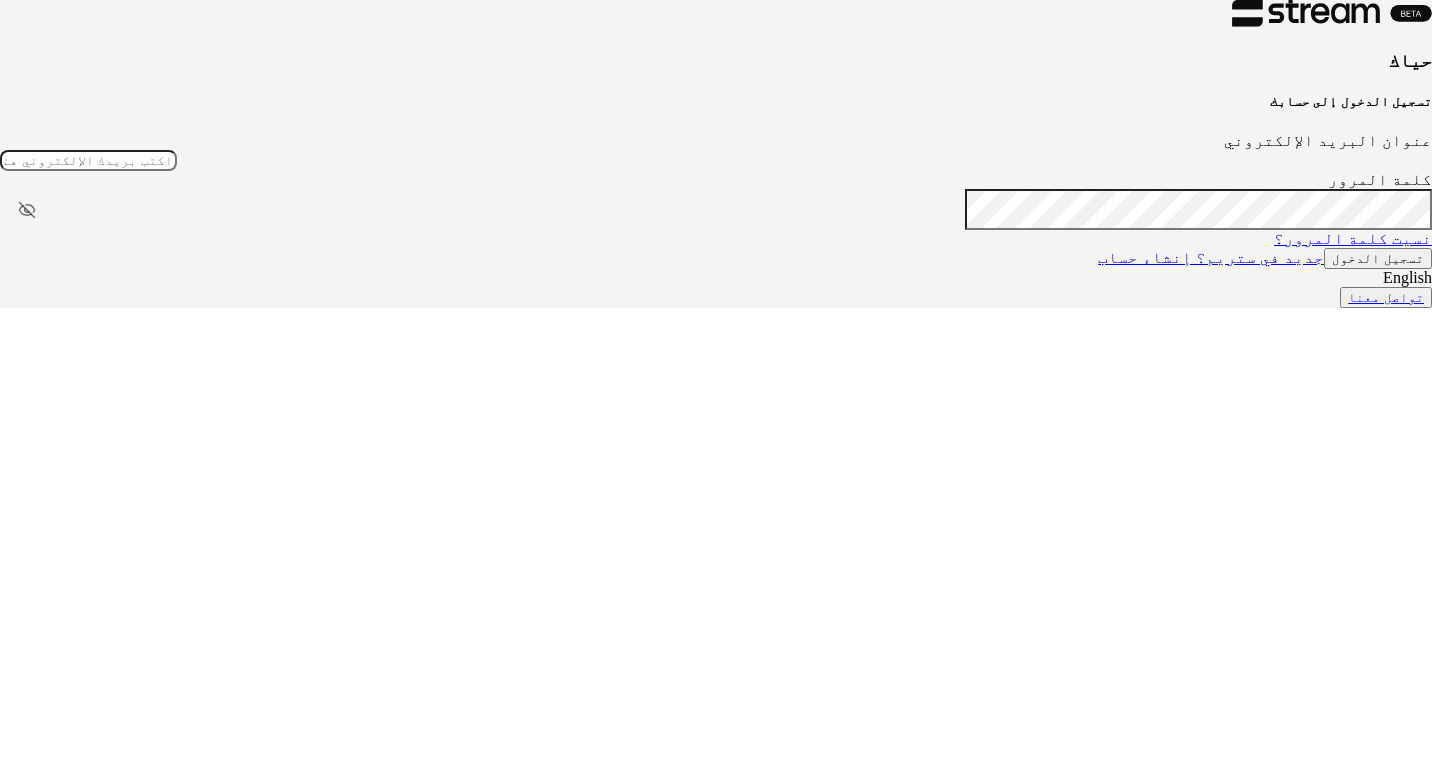 scroll, scrollTop: 0, scrollLeft: 0, axis: both 